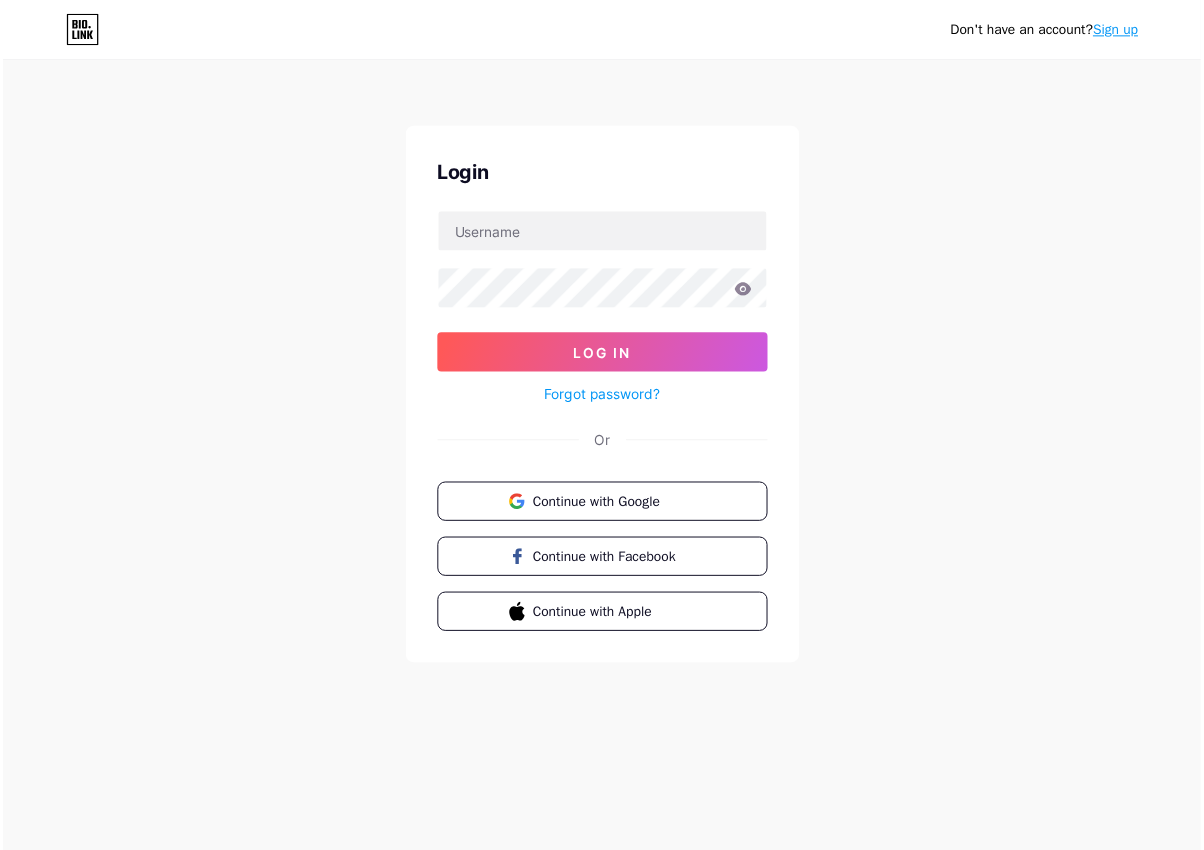 scroll, scrollTop: 0, scrollLeft: 0, axis: both 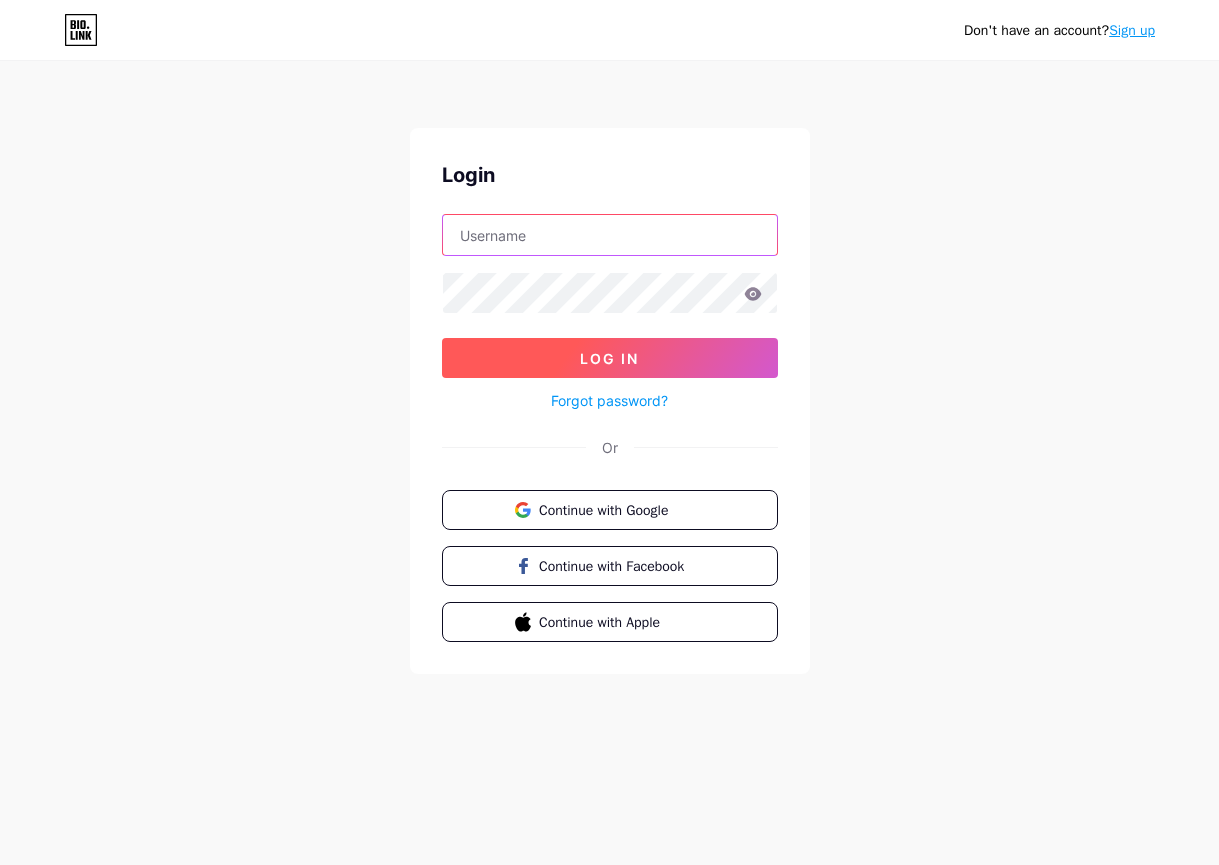 type on "[EMAIL_ADDRESS][DOMAIN_NAME]" 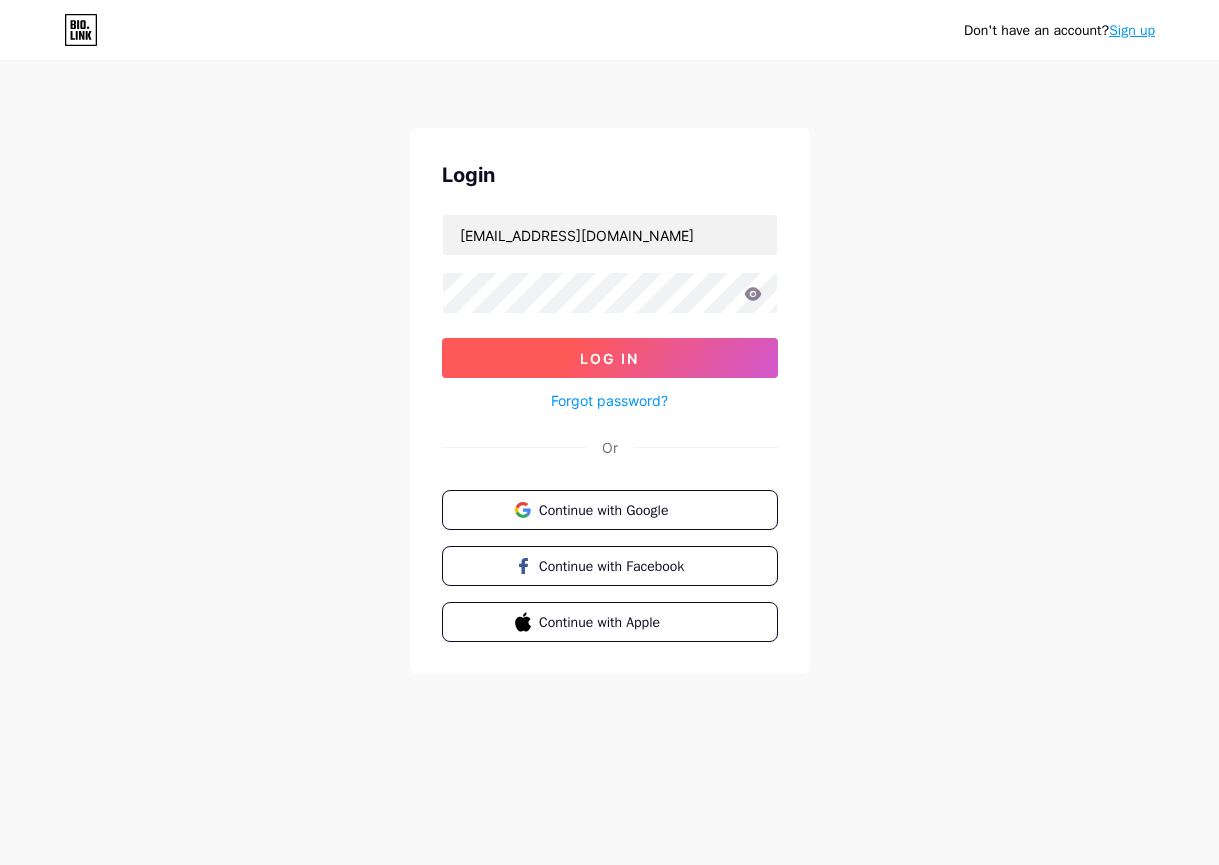 click on "Log In" at bounding box center (610, 358) 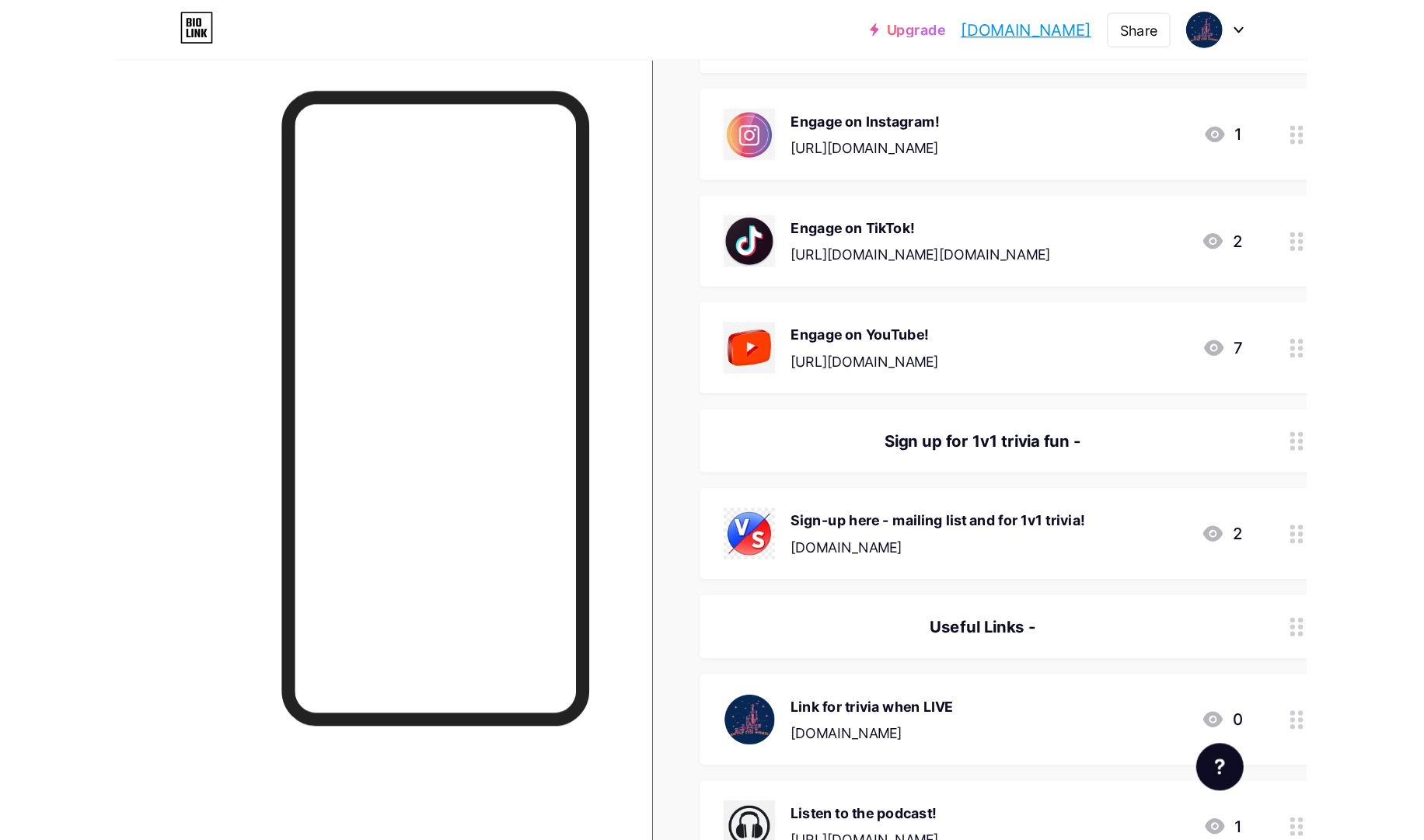 scroll, scrollTop: 0, scrollLeft: 0, axis: both 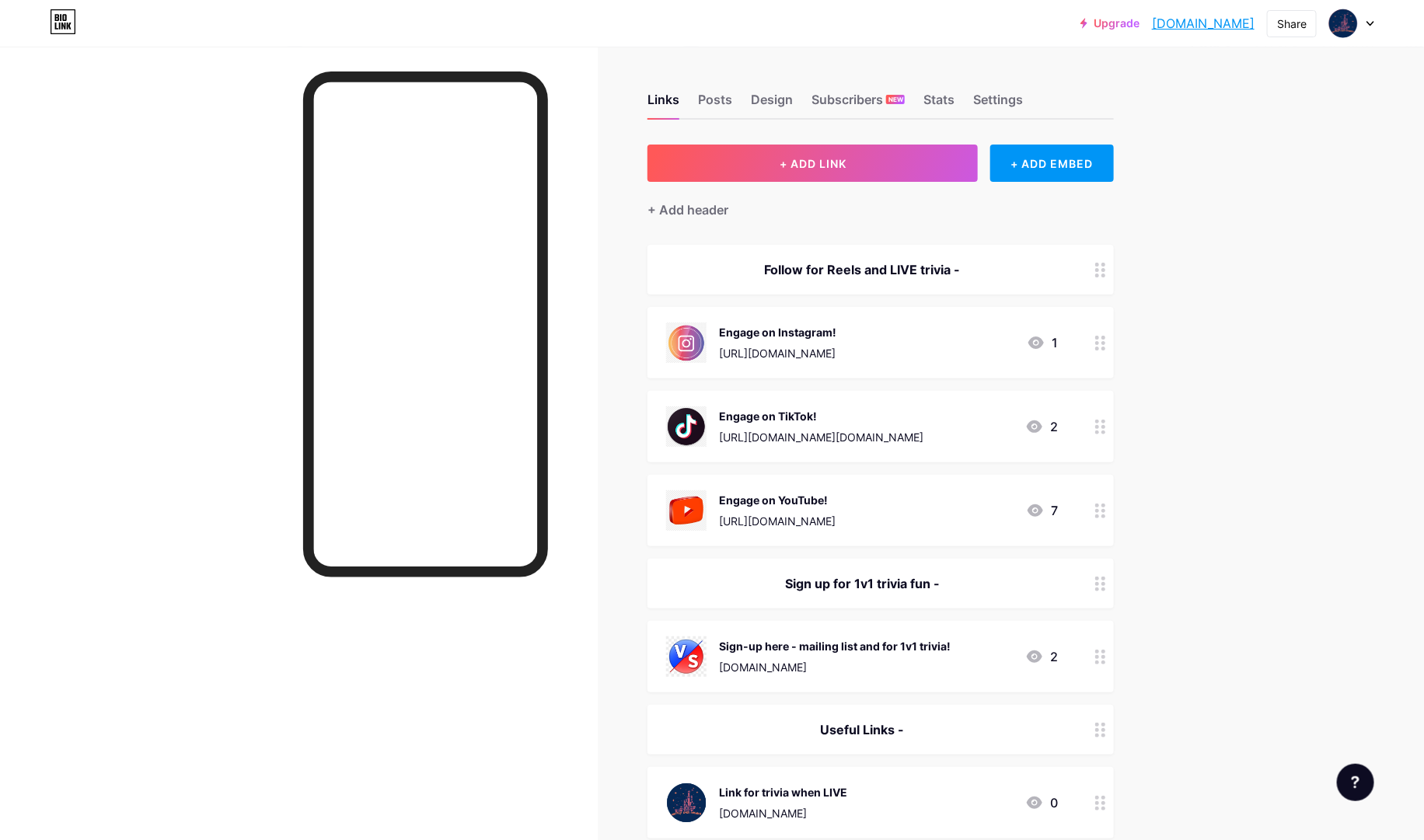 drag, startPoint x: 771, startPoint y: 5, endPoint x: 506, endPoint y: 663, distance: 709.3582 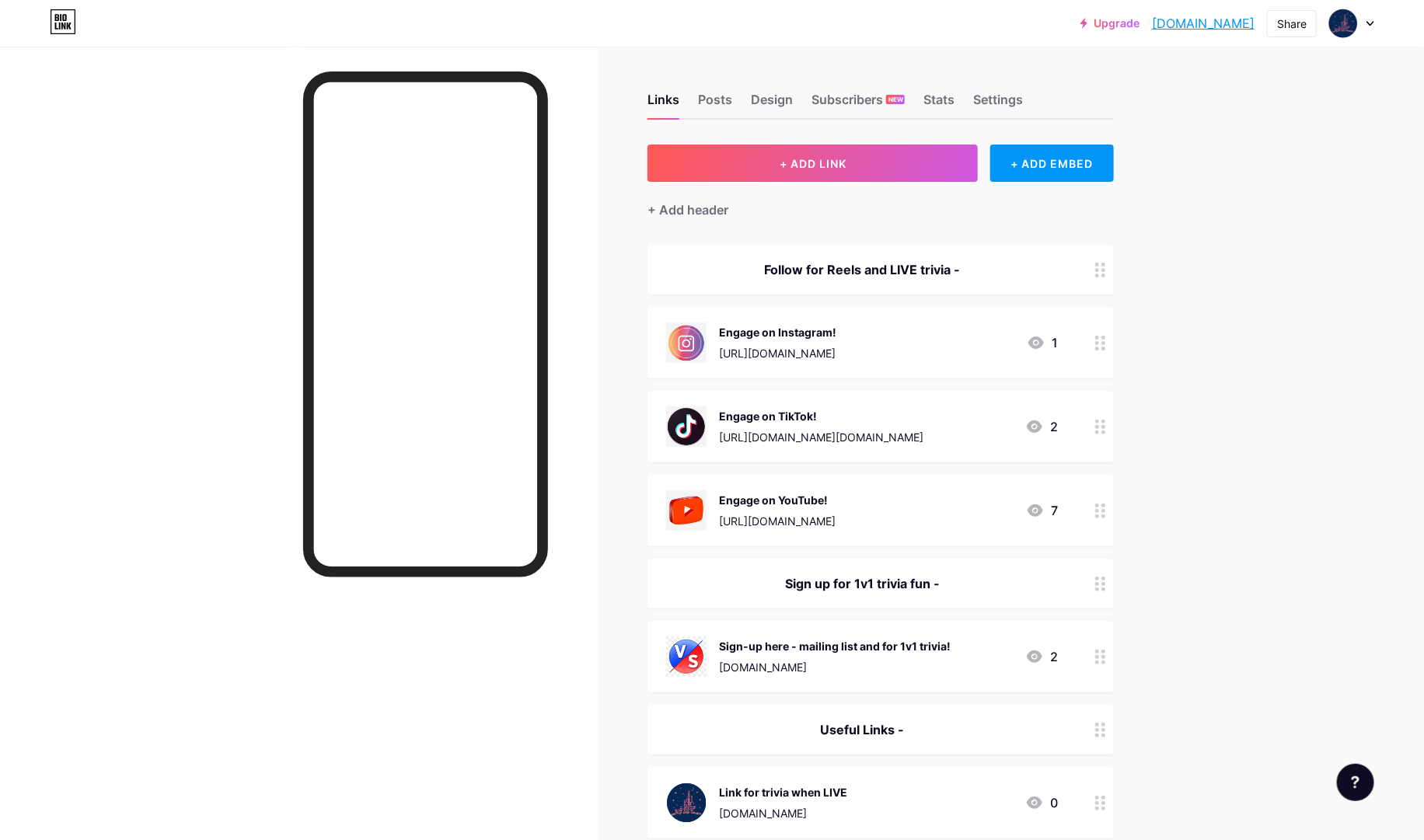 click at bounding box center (425, 479) 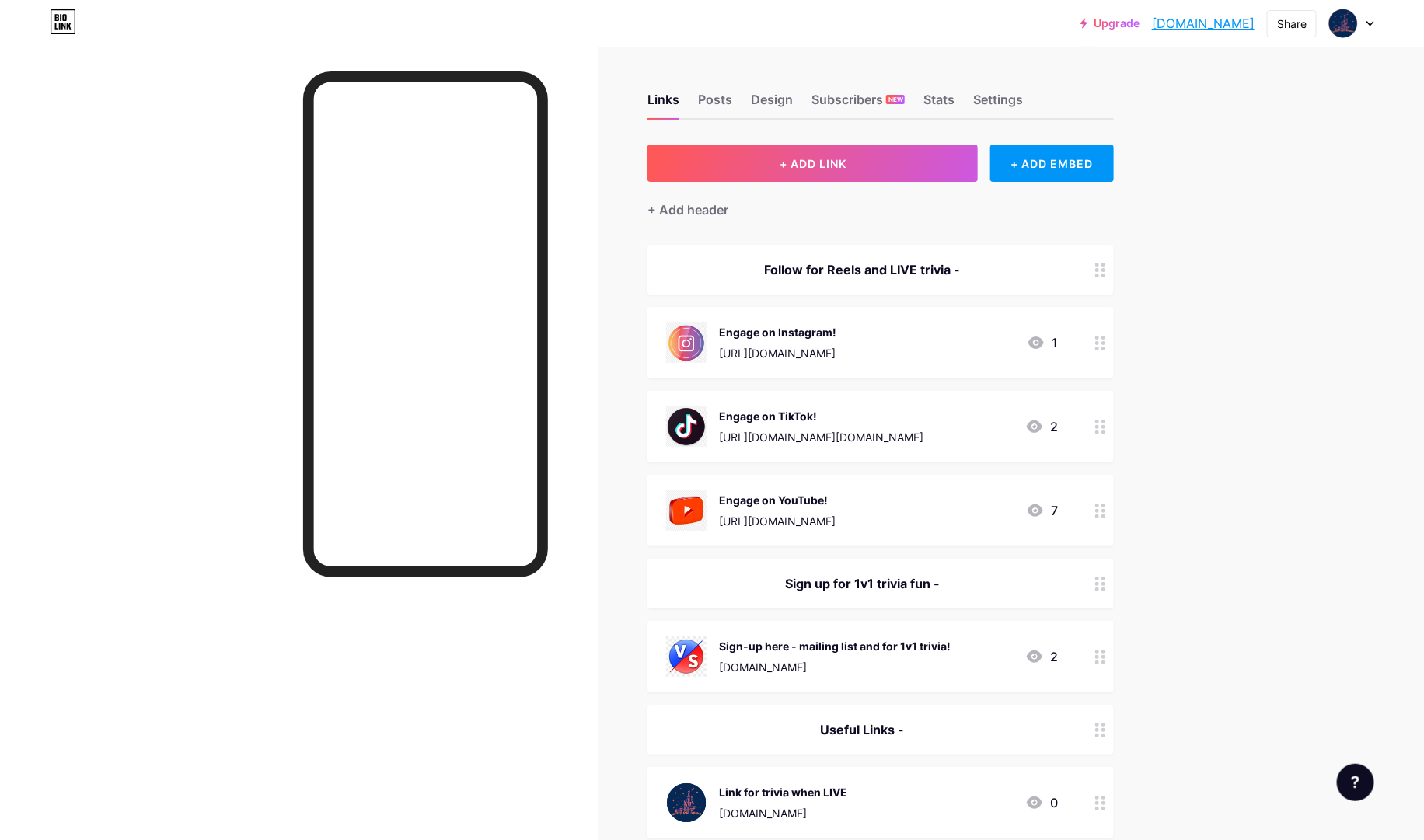 click 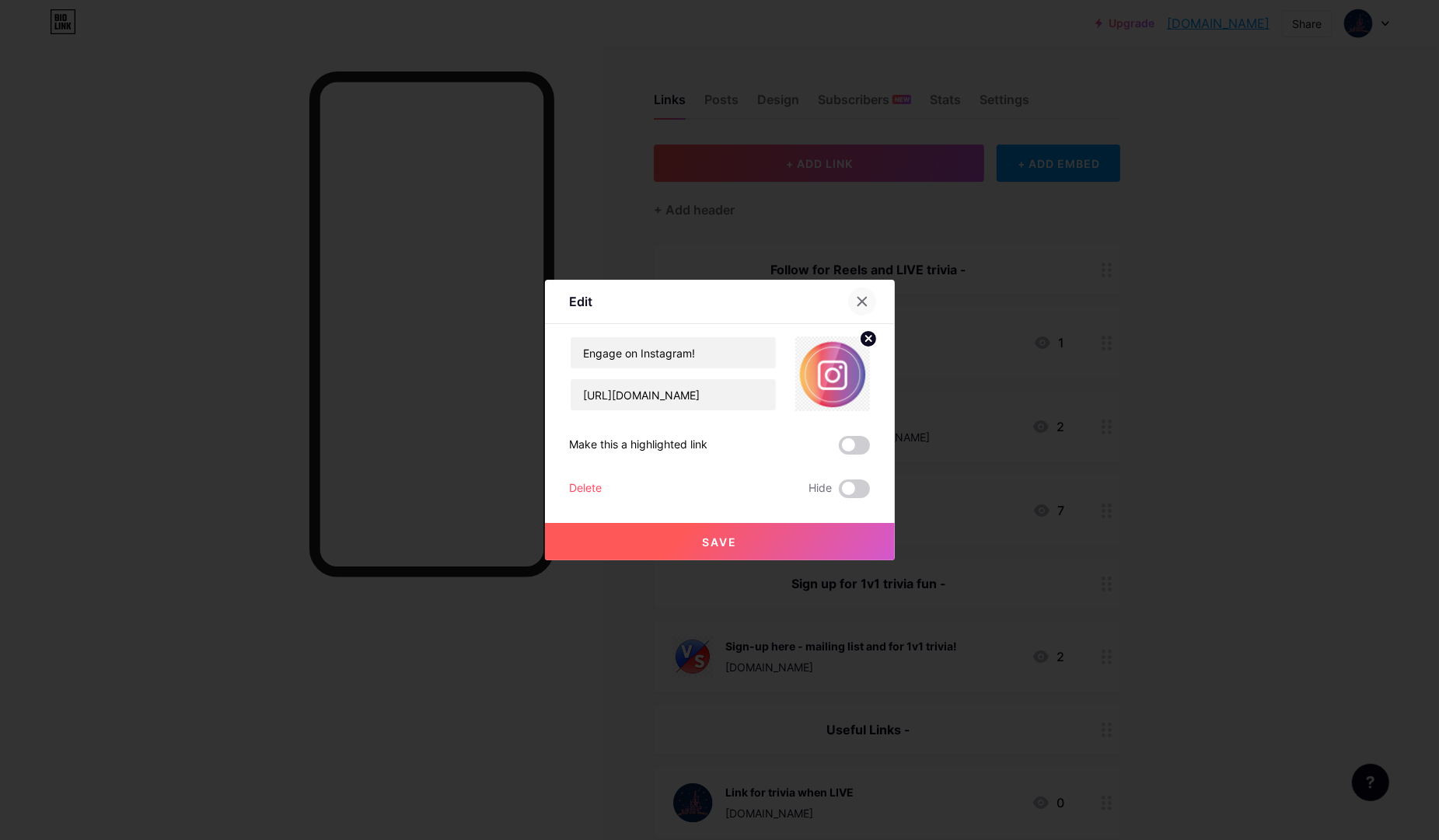 click at bounding box center [862, 301] 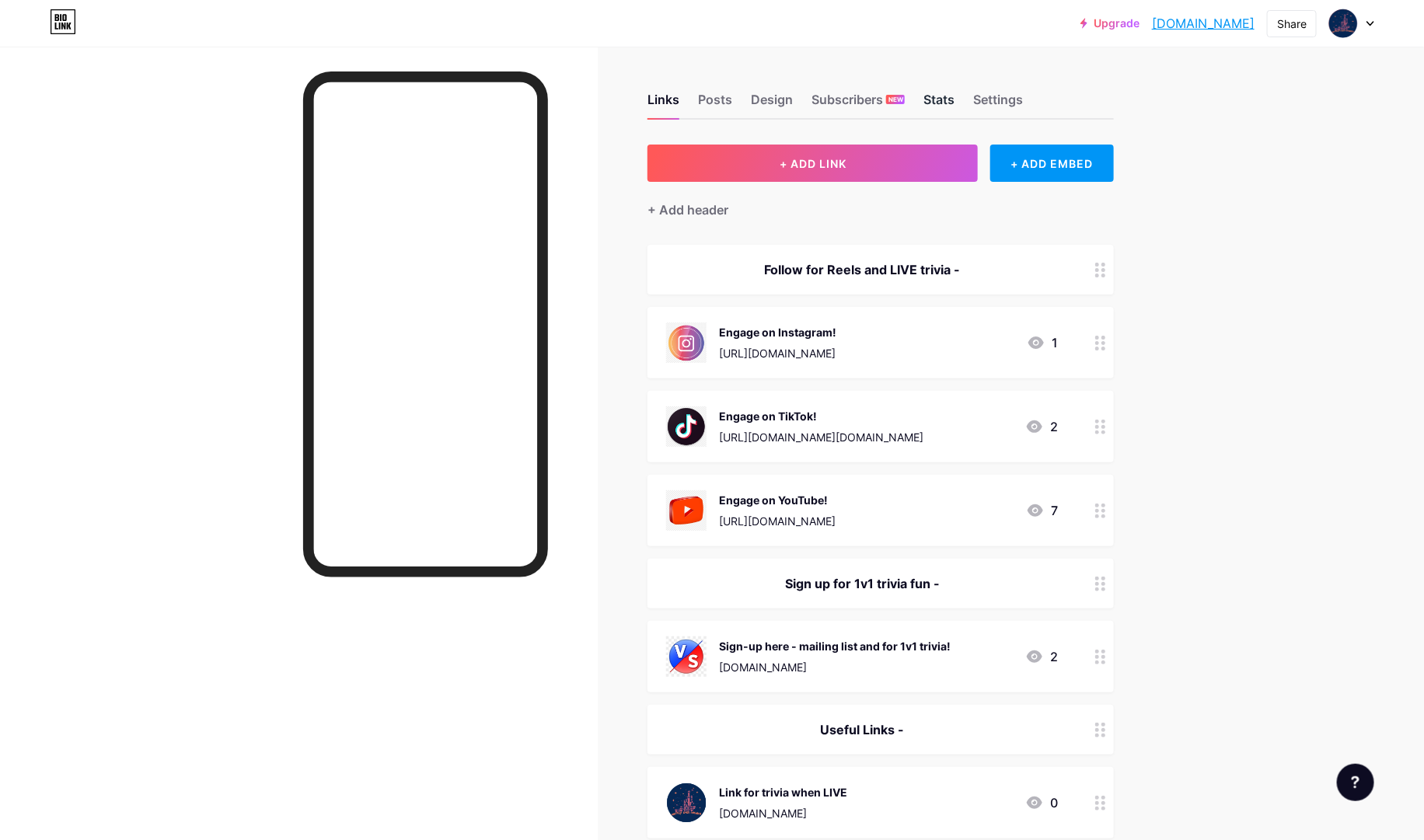 click on "Stats" at bounding box center (939, 104) 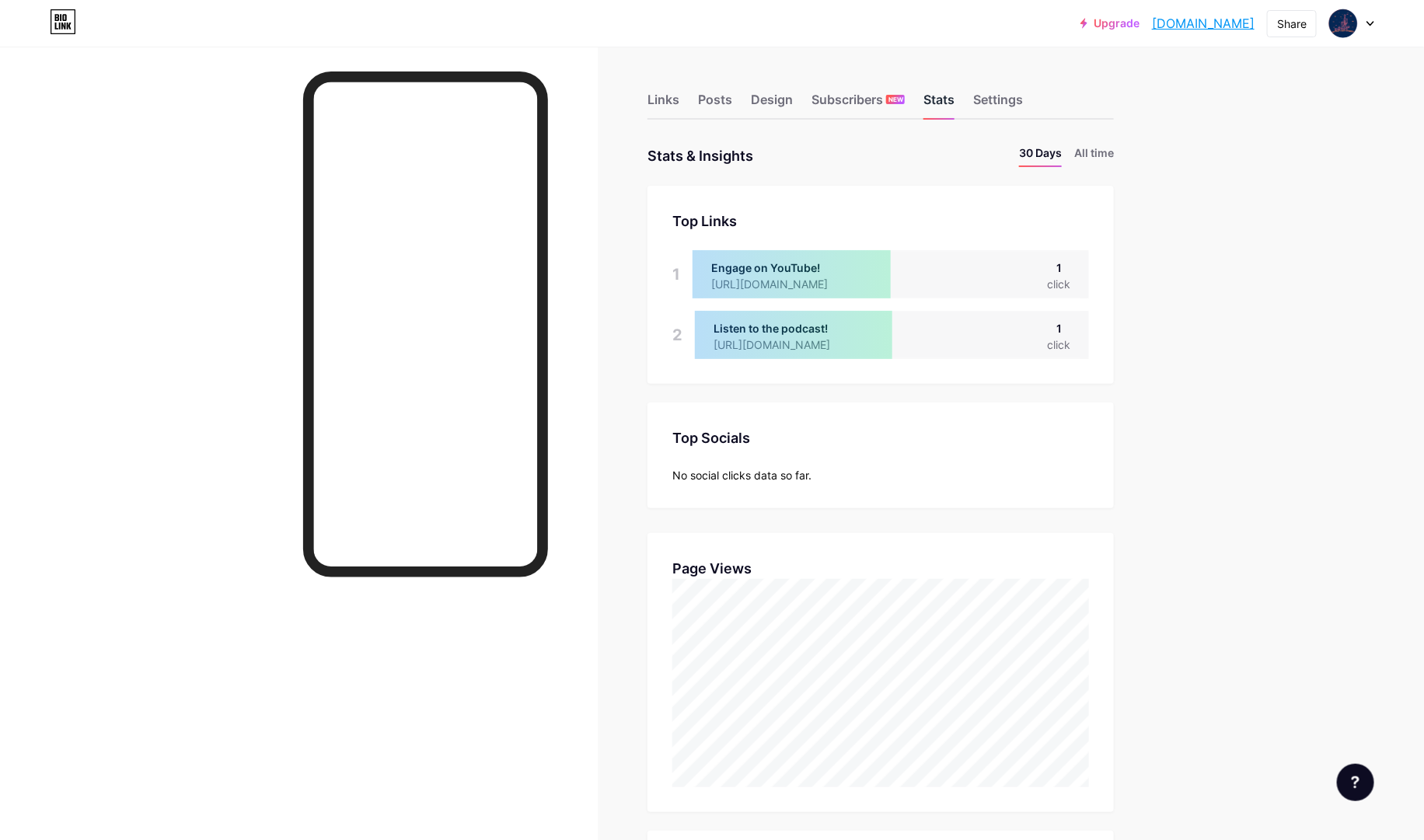 scroll, scrollTop: 776218, scrollLeft: 775868, axis: both 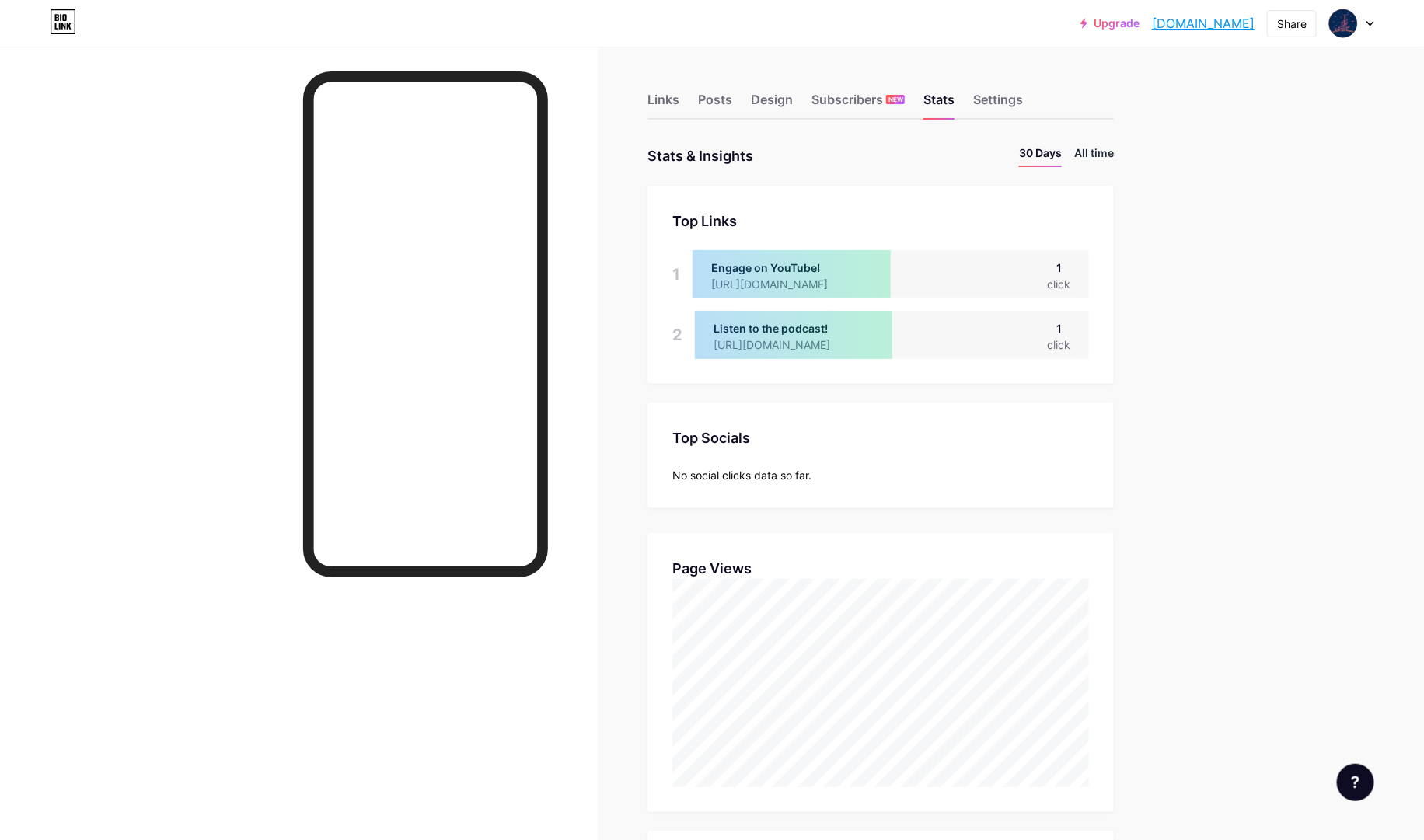 click on "All
time" at bounding box center (1094, 155) 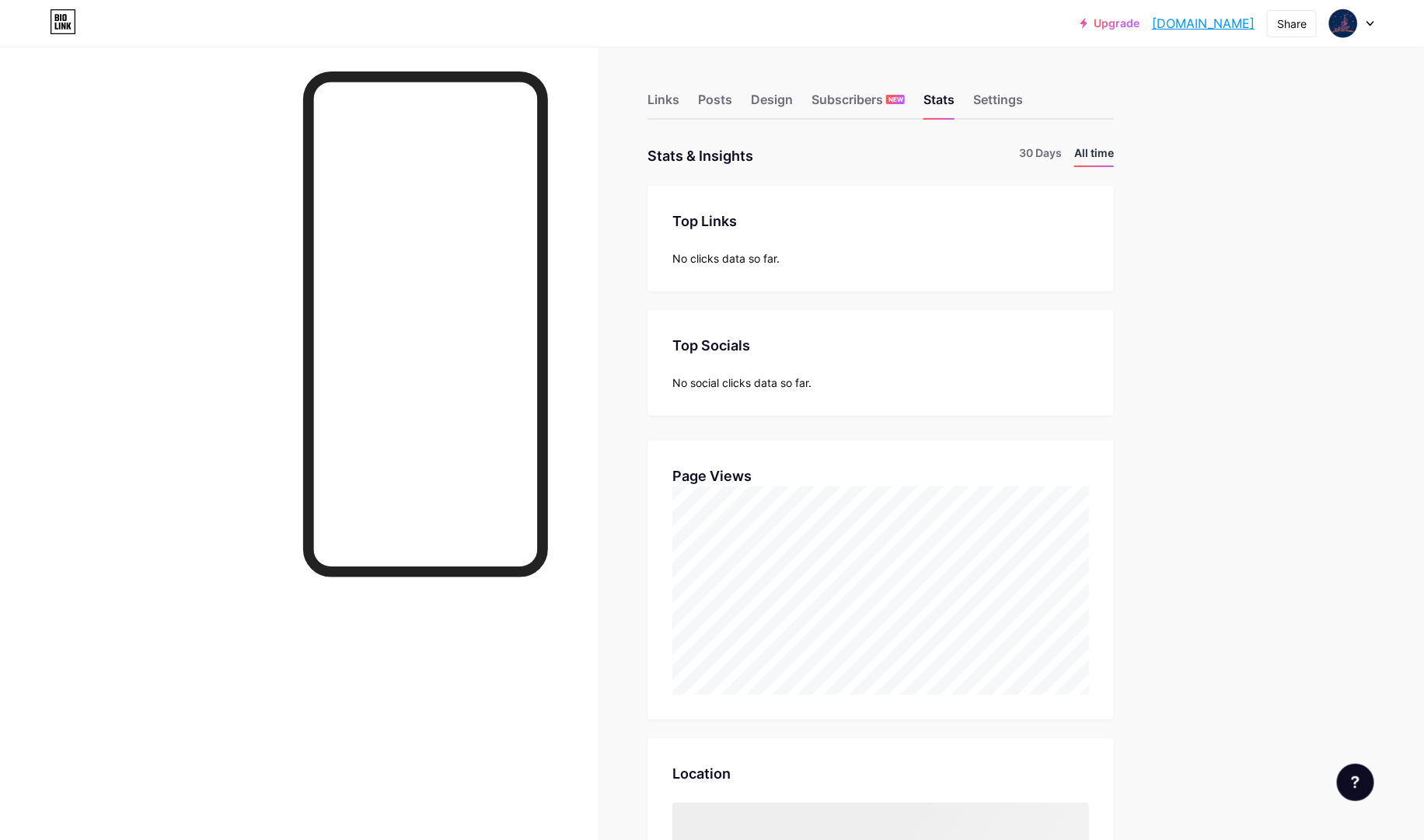 scroll, scrollTop: 776218, scrollLeft: 775868, axis: both 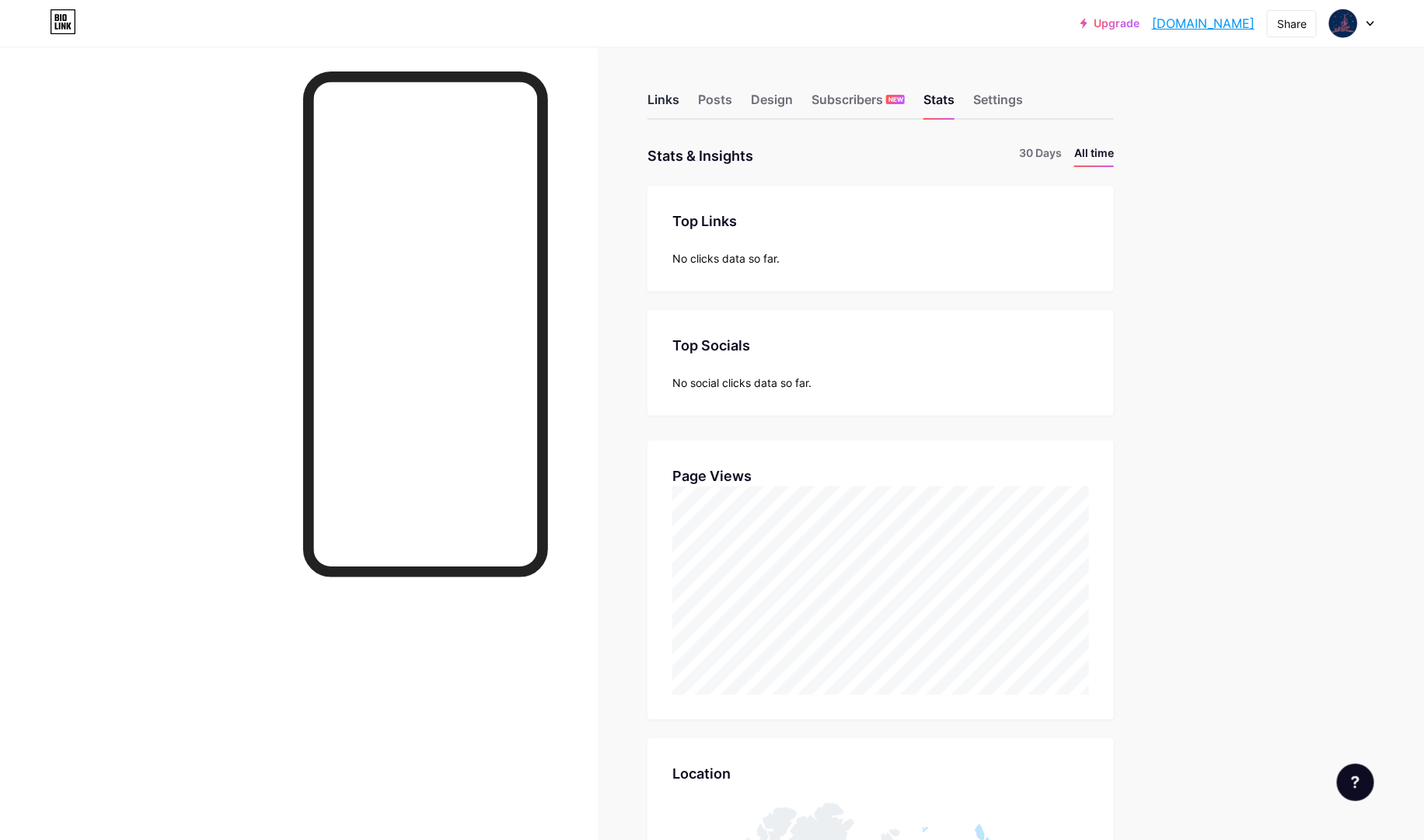 click on "Links" at bounding box center [663, 104] 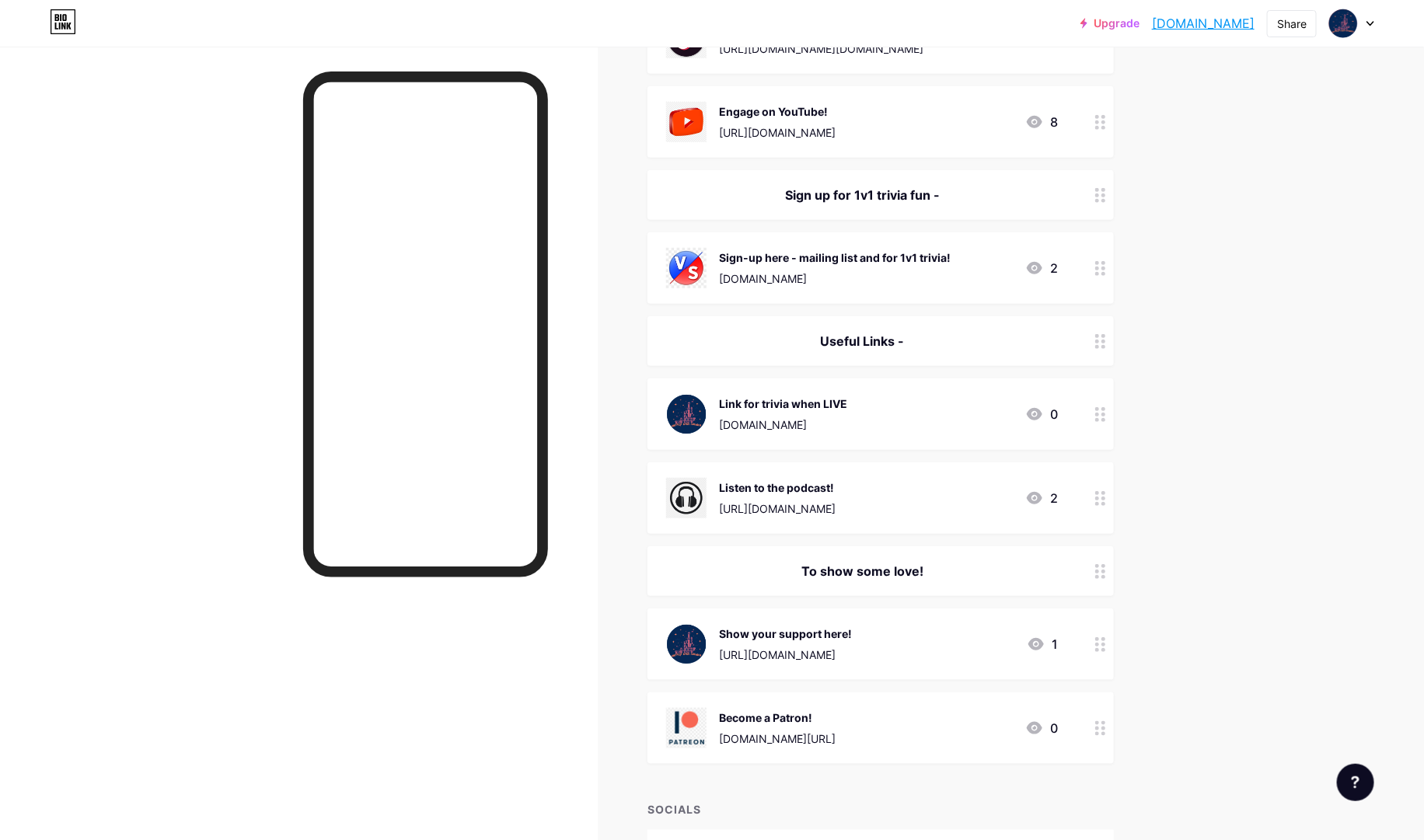 scroll, scrollTop: 678, scrollLeft: 0, axis: vertical 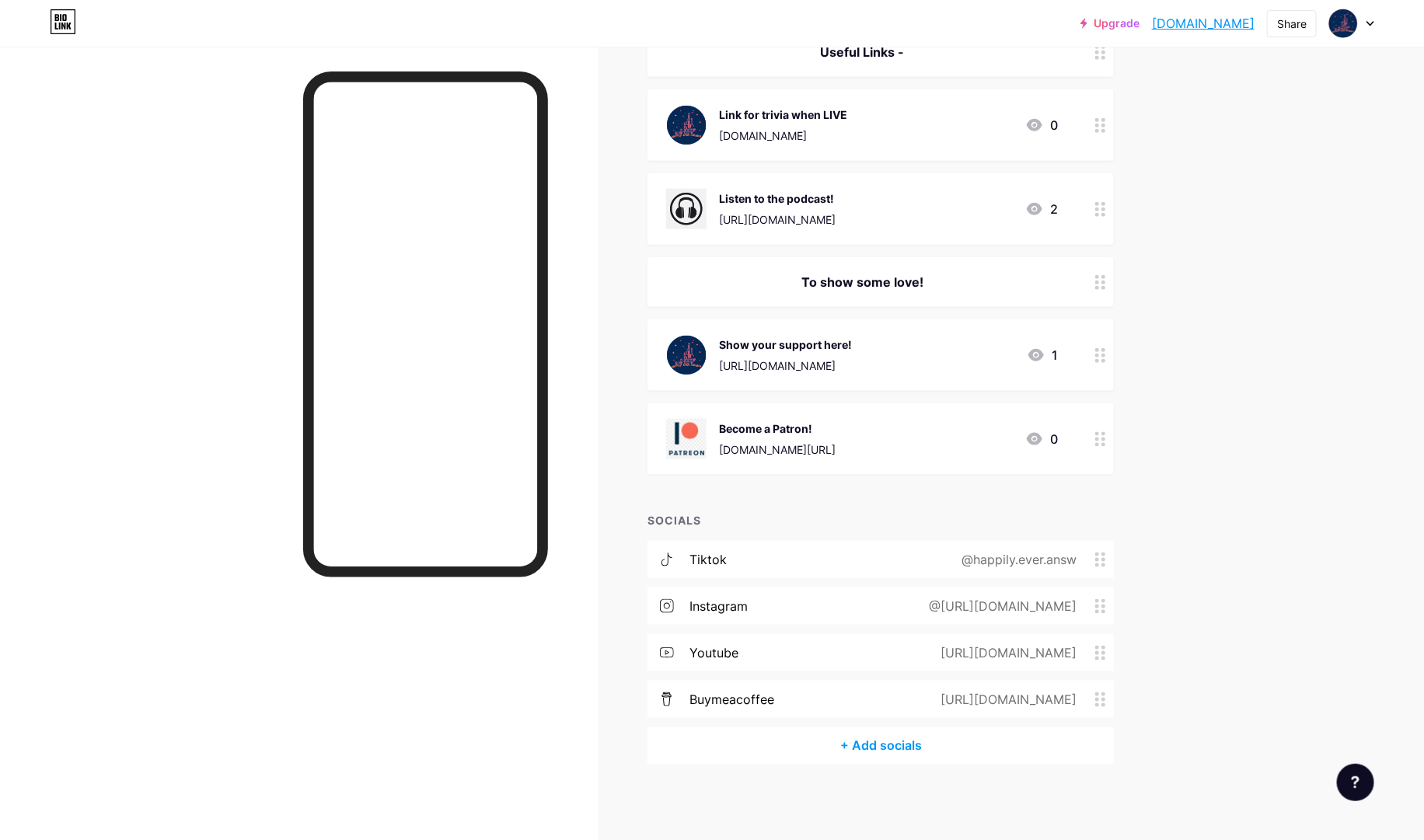 click on "tiktok
@happily.ever.answ" at bounding box center [881, 559] 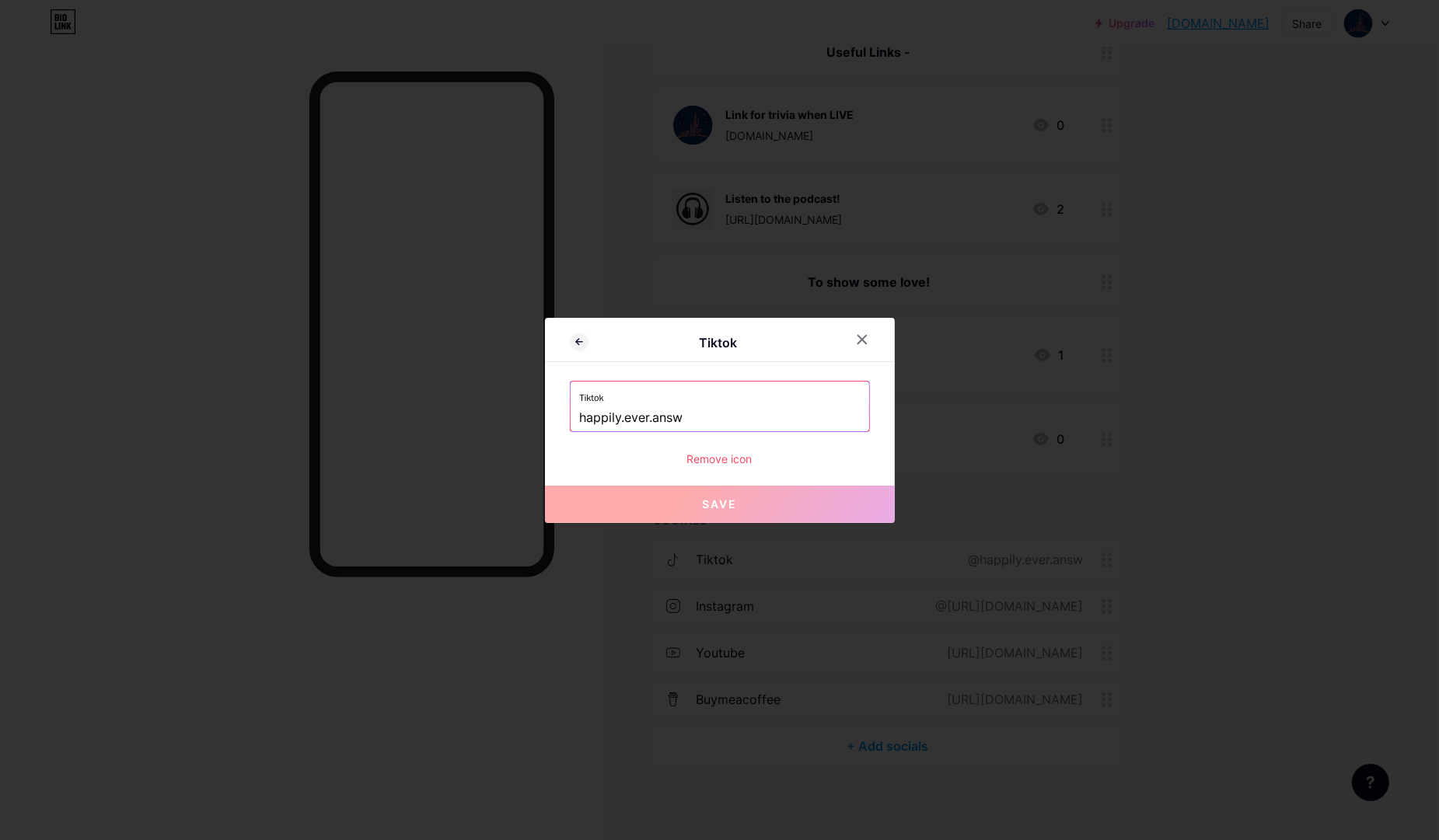 click on "Remove icon" at bounding box center [720, 458] 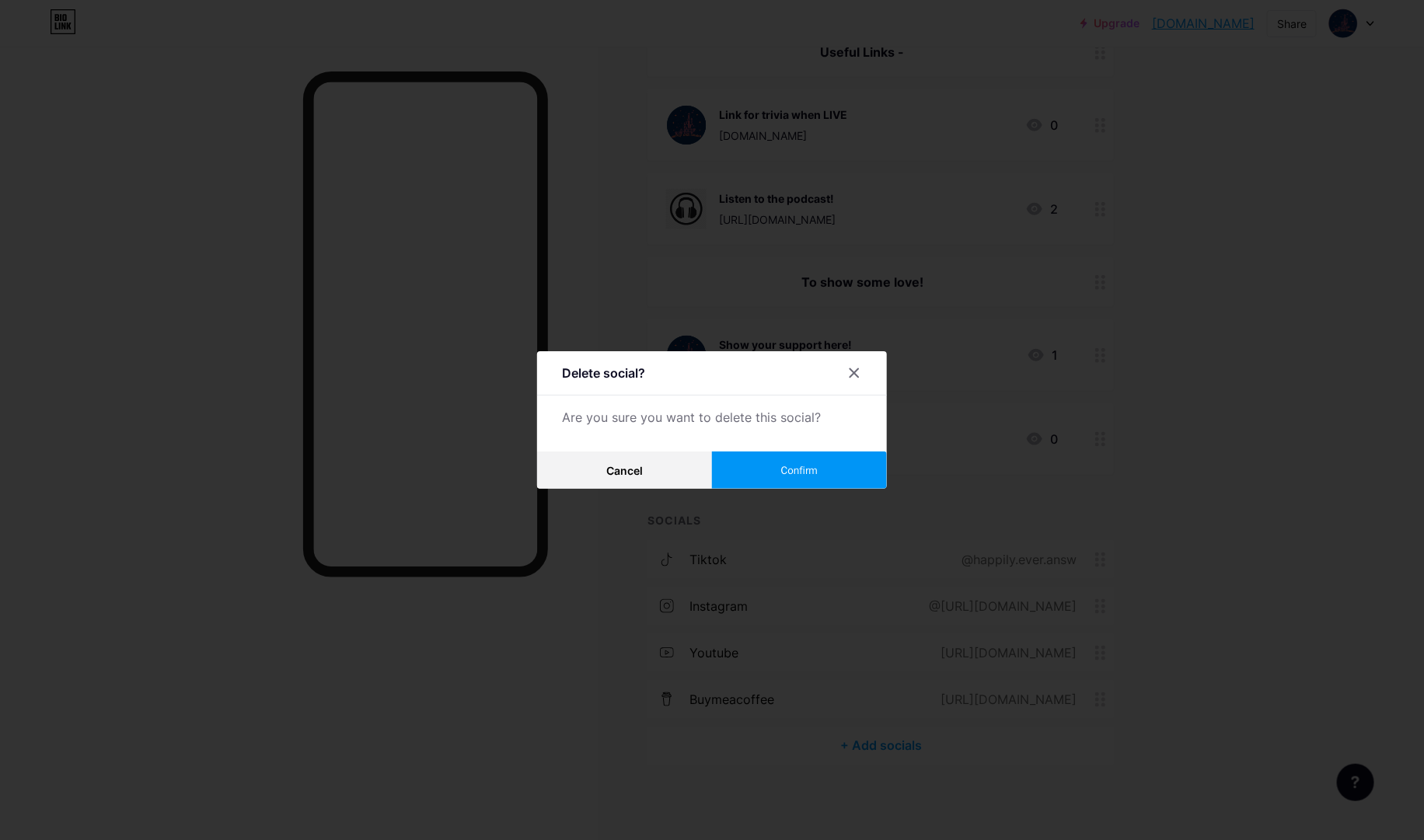 click on "Confirm" at bounding box center (799, 470) 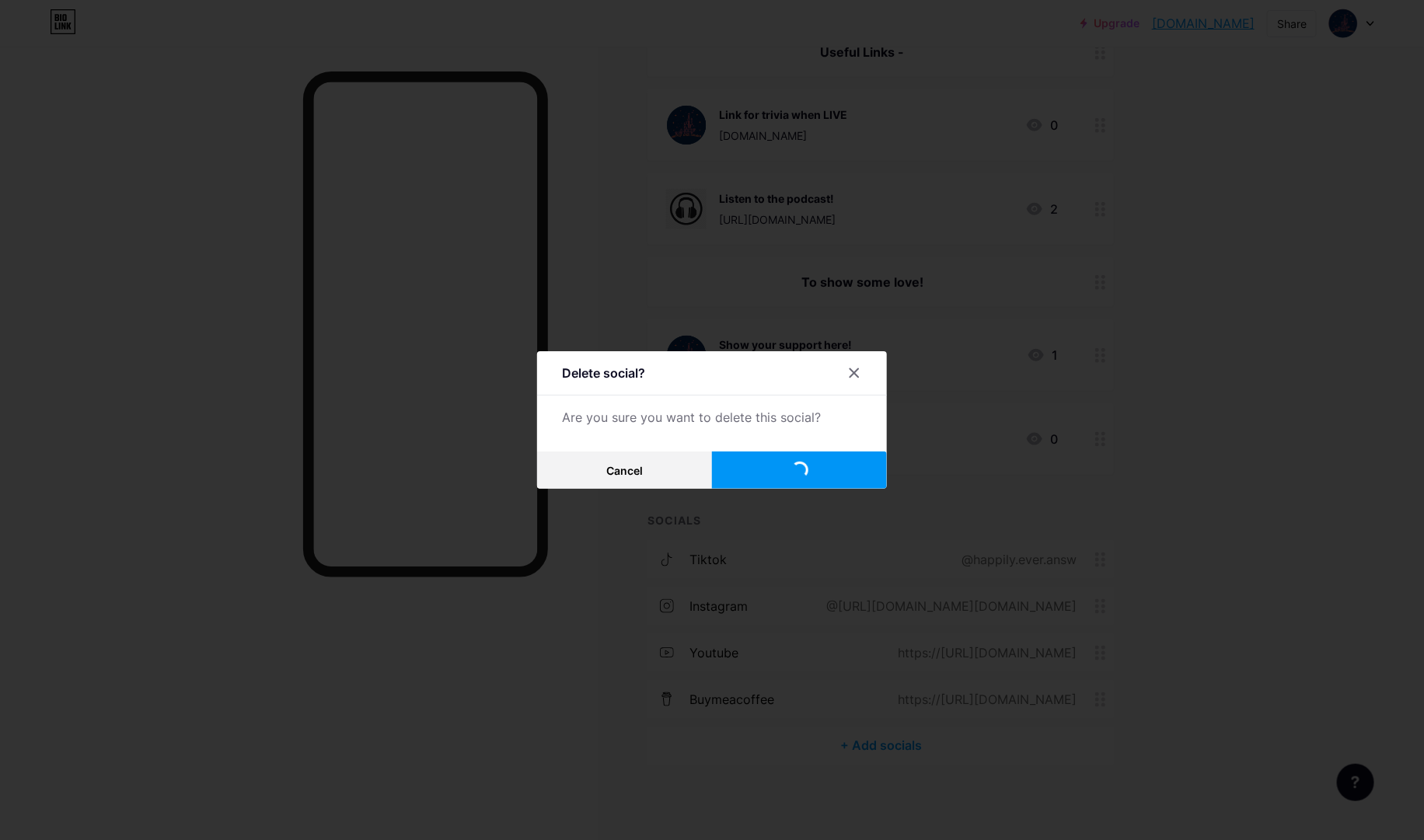 scroll, scrollTop: 631, scrollLeft: 0, axis: vertical 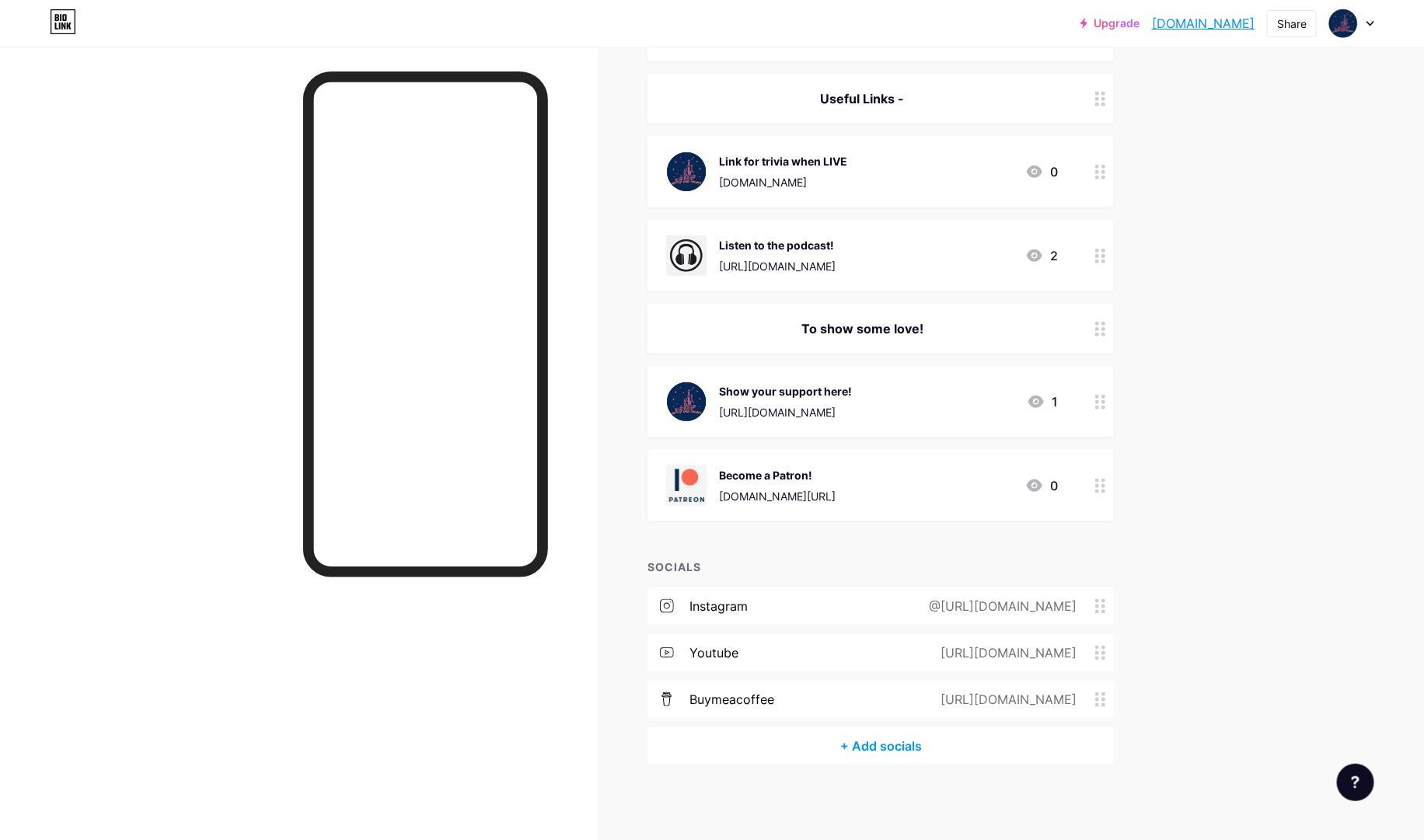click 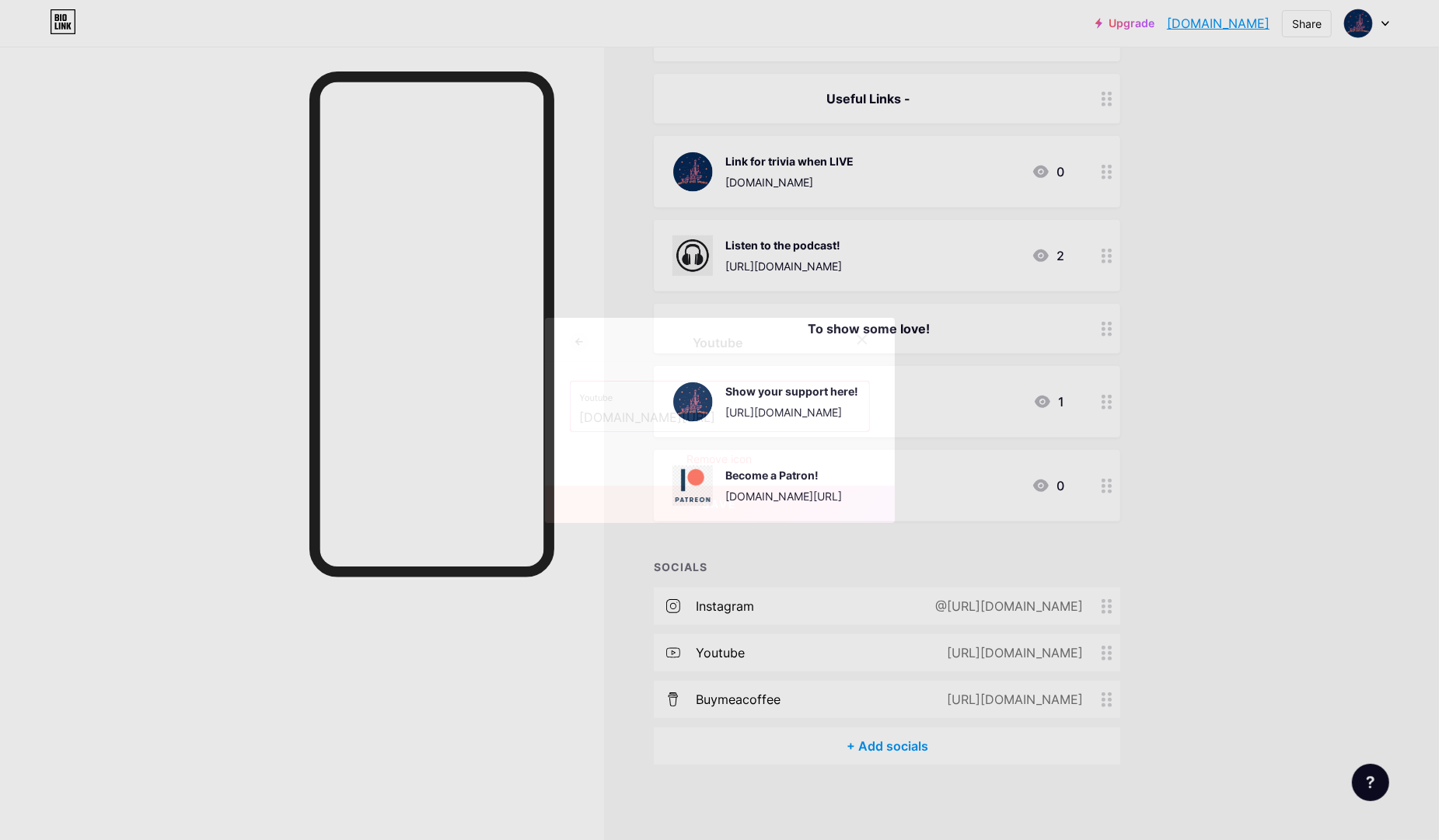 click on "Remove icon" at bounding box center (720, 458) 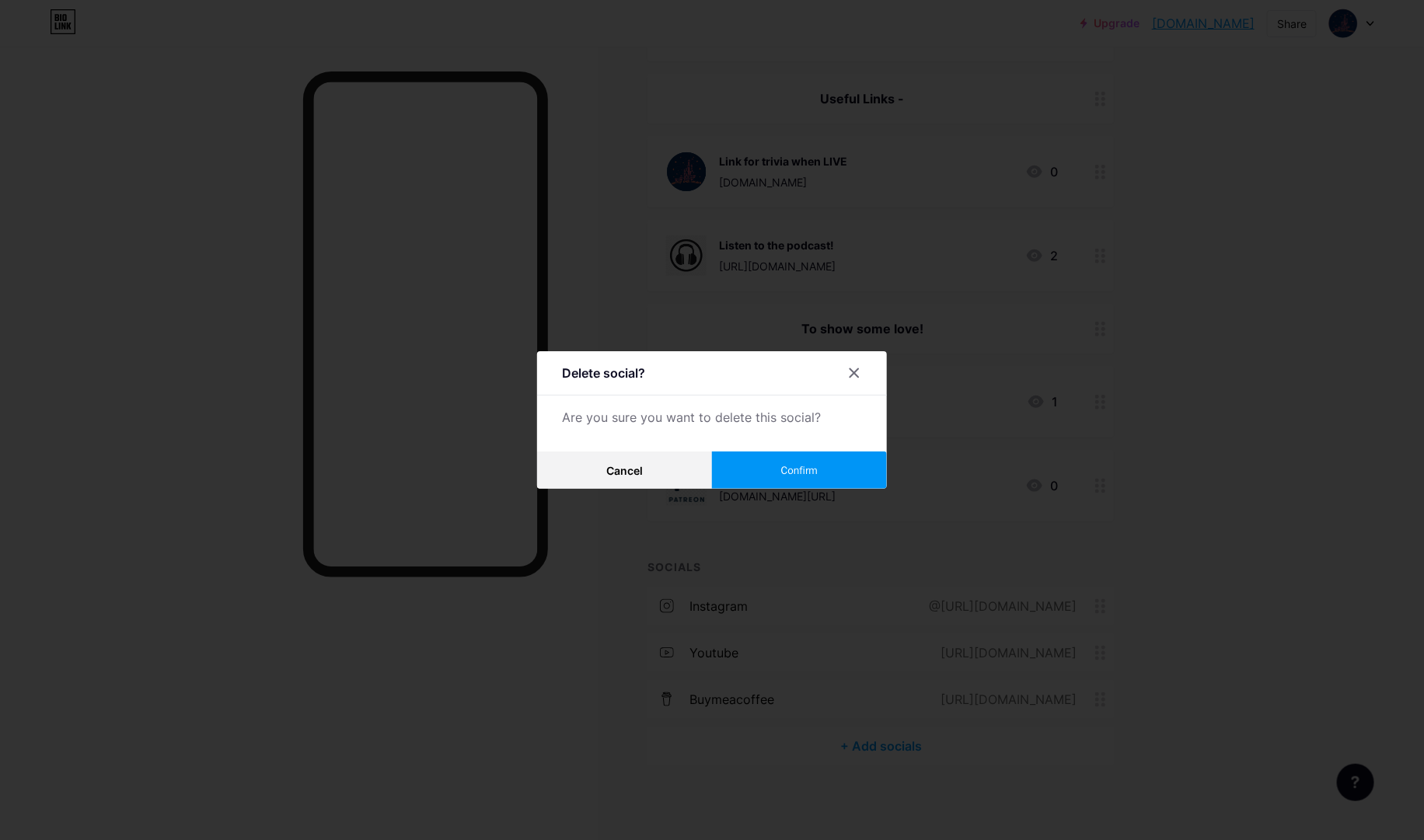 click on "Confirm" at bounding box center (799, 470) 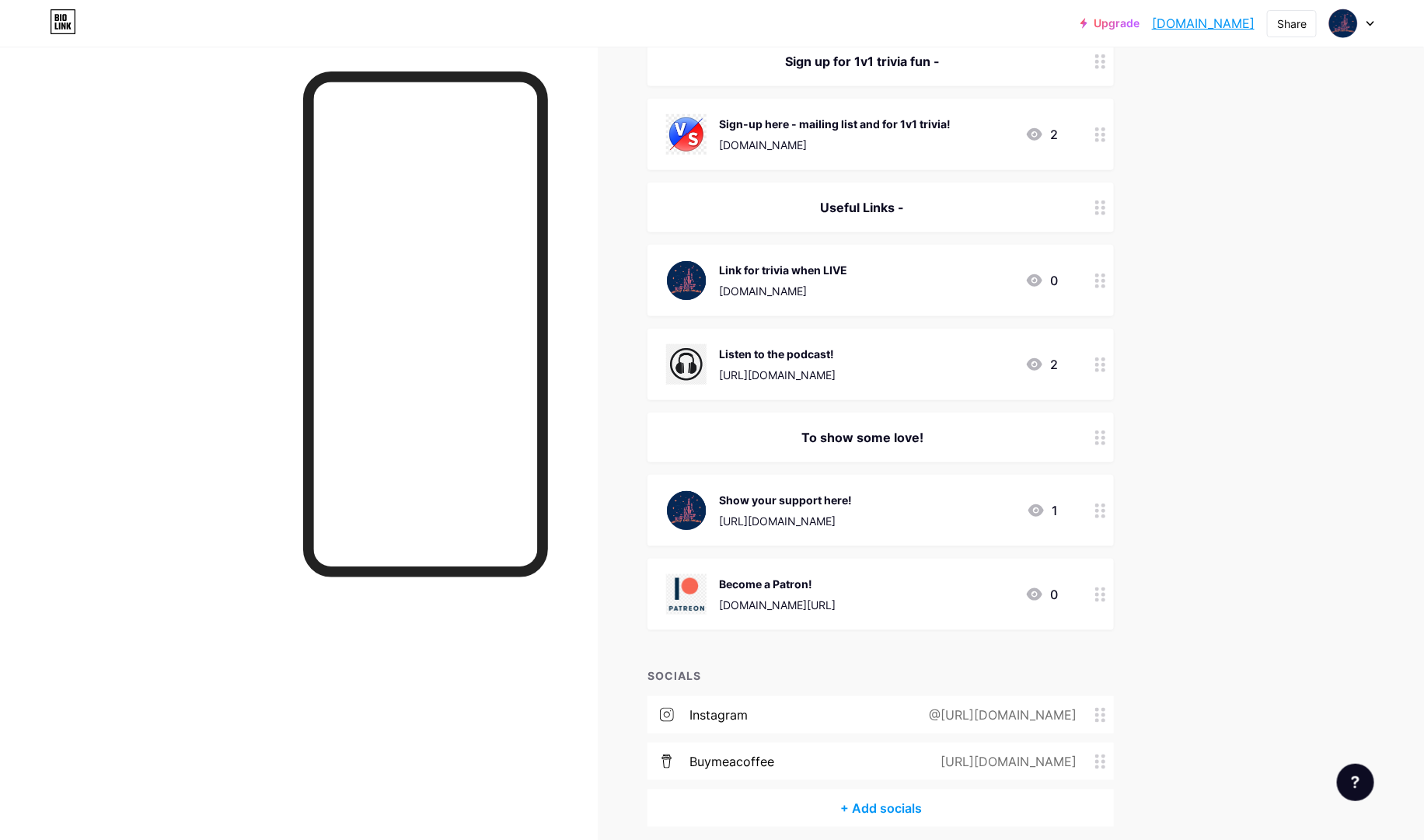 scroll, scrollTop: 487, scrollLeft: 0, axis: vertical 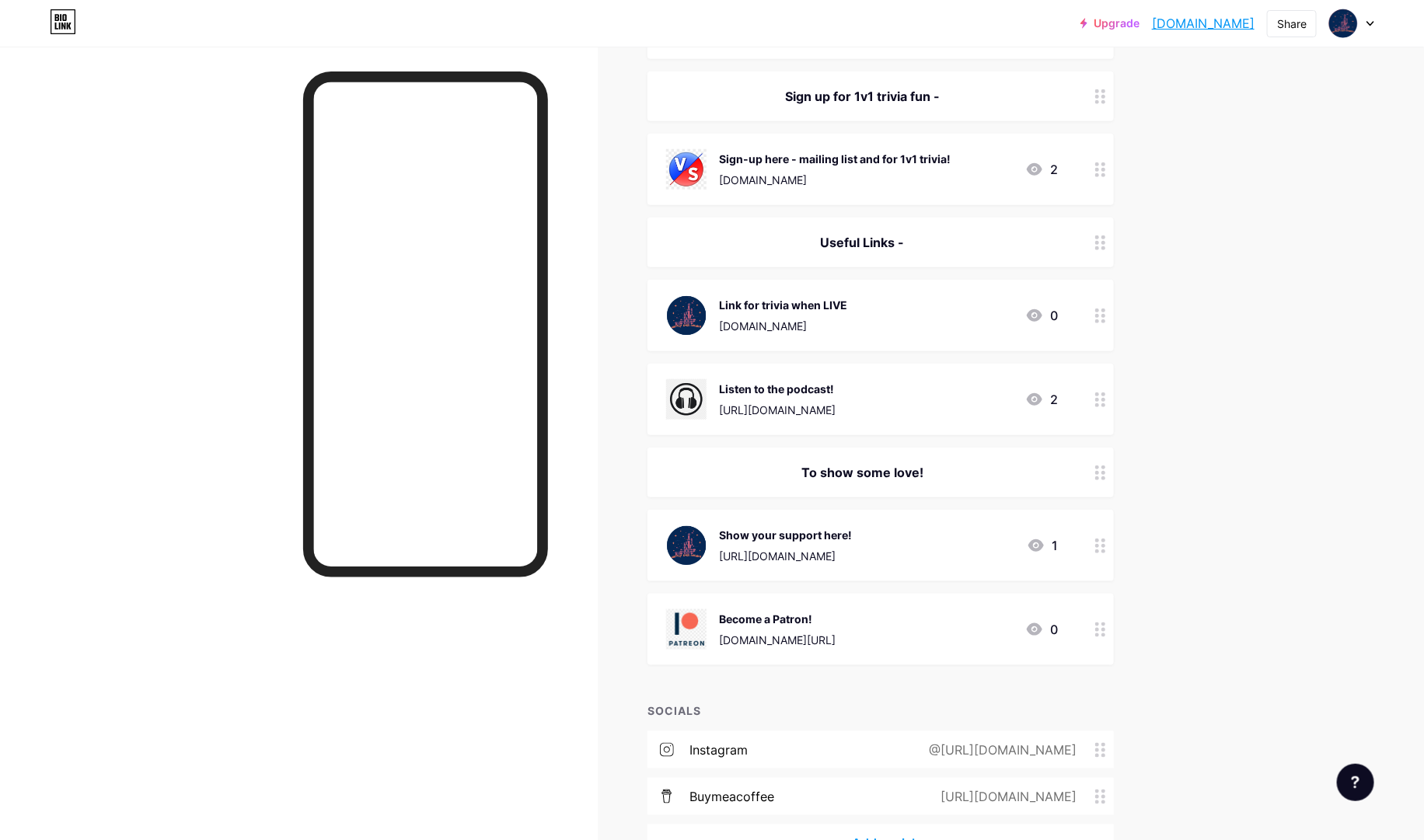 click 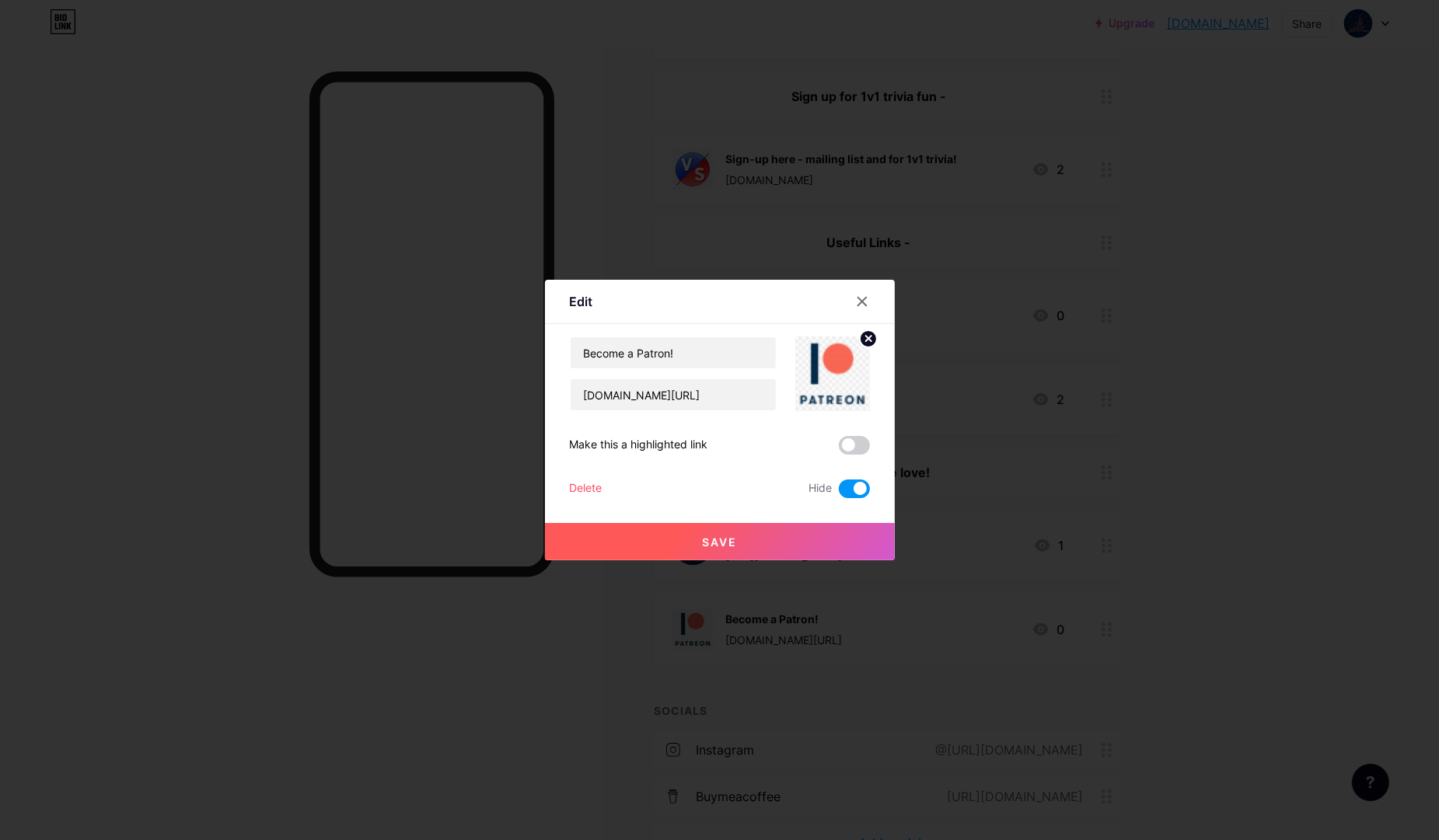 click 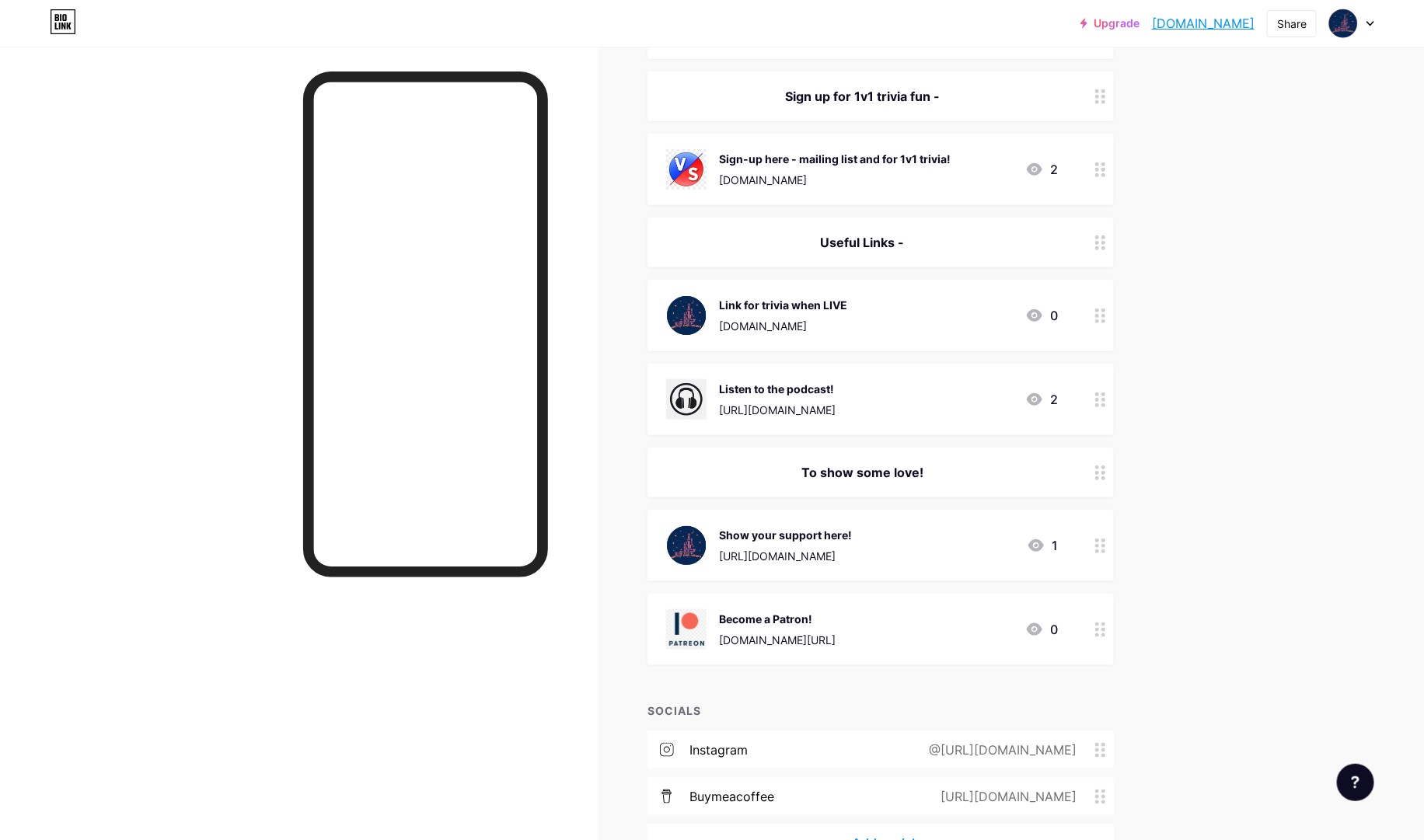 click 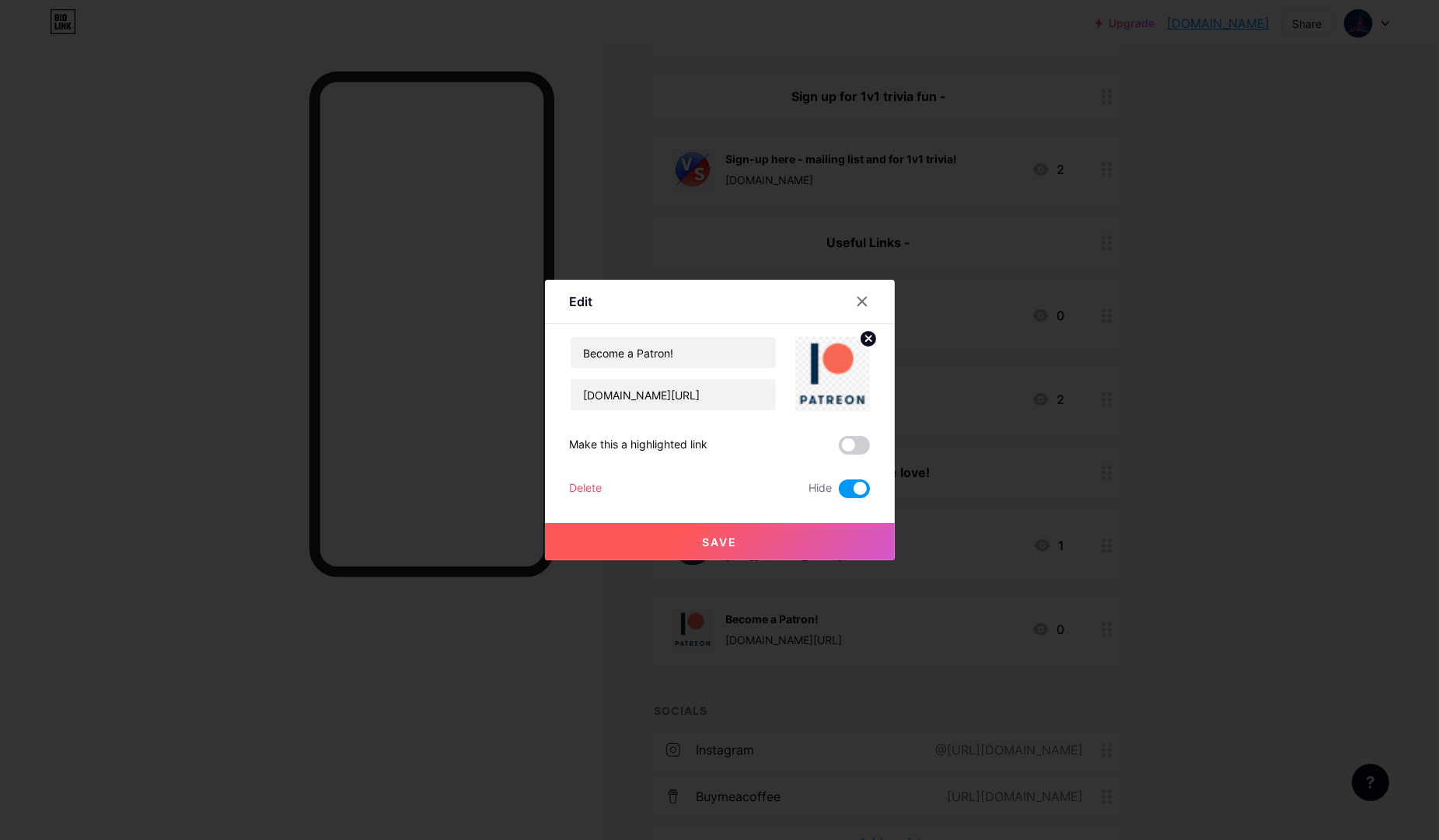 click on "Delete" at bounding box center (586, 489) 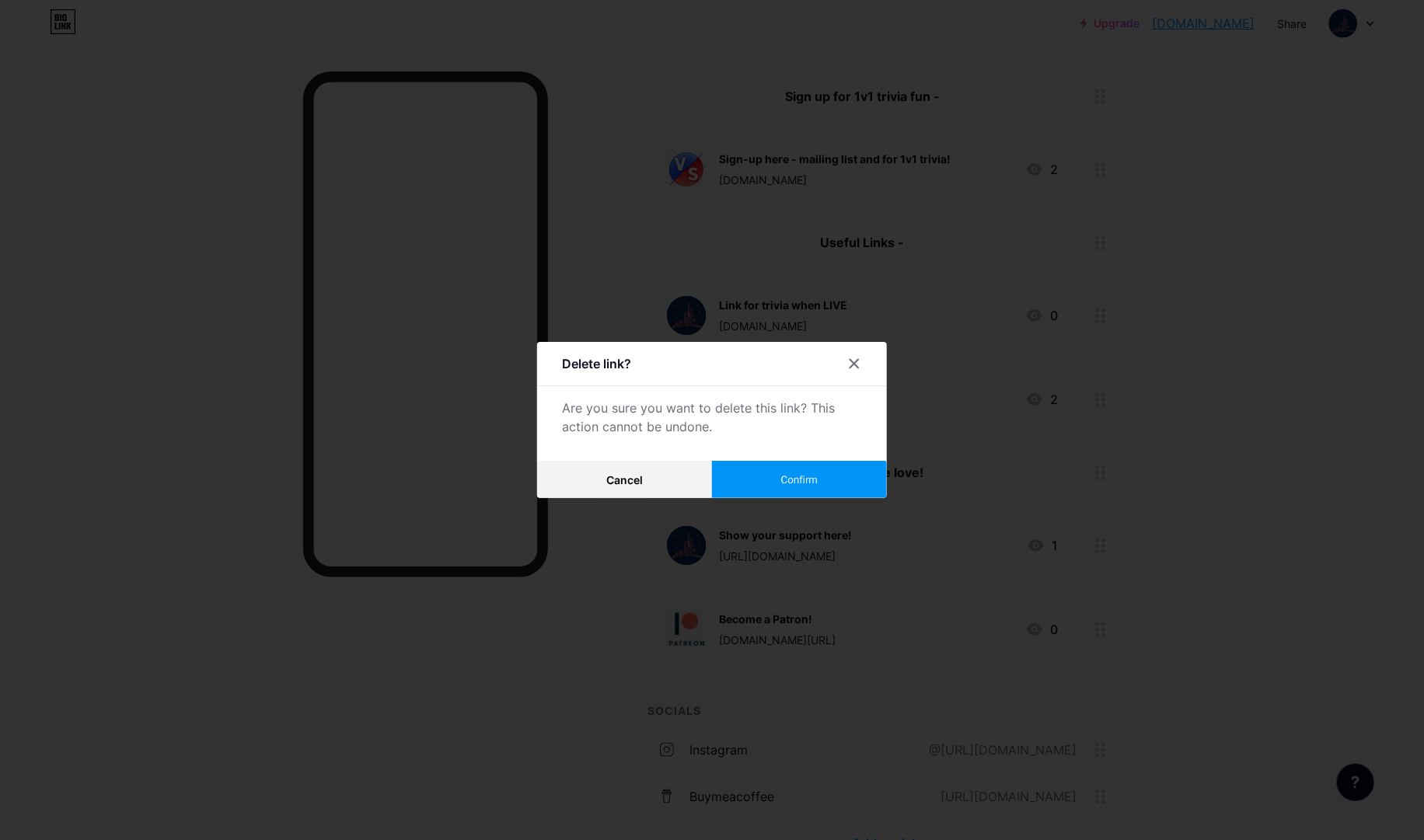 click on "Confirm" at bounding box center [799, 479] 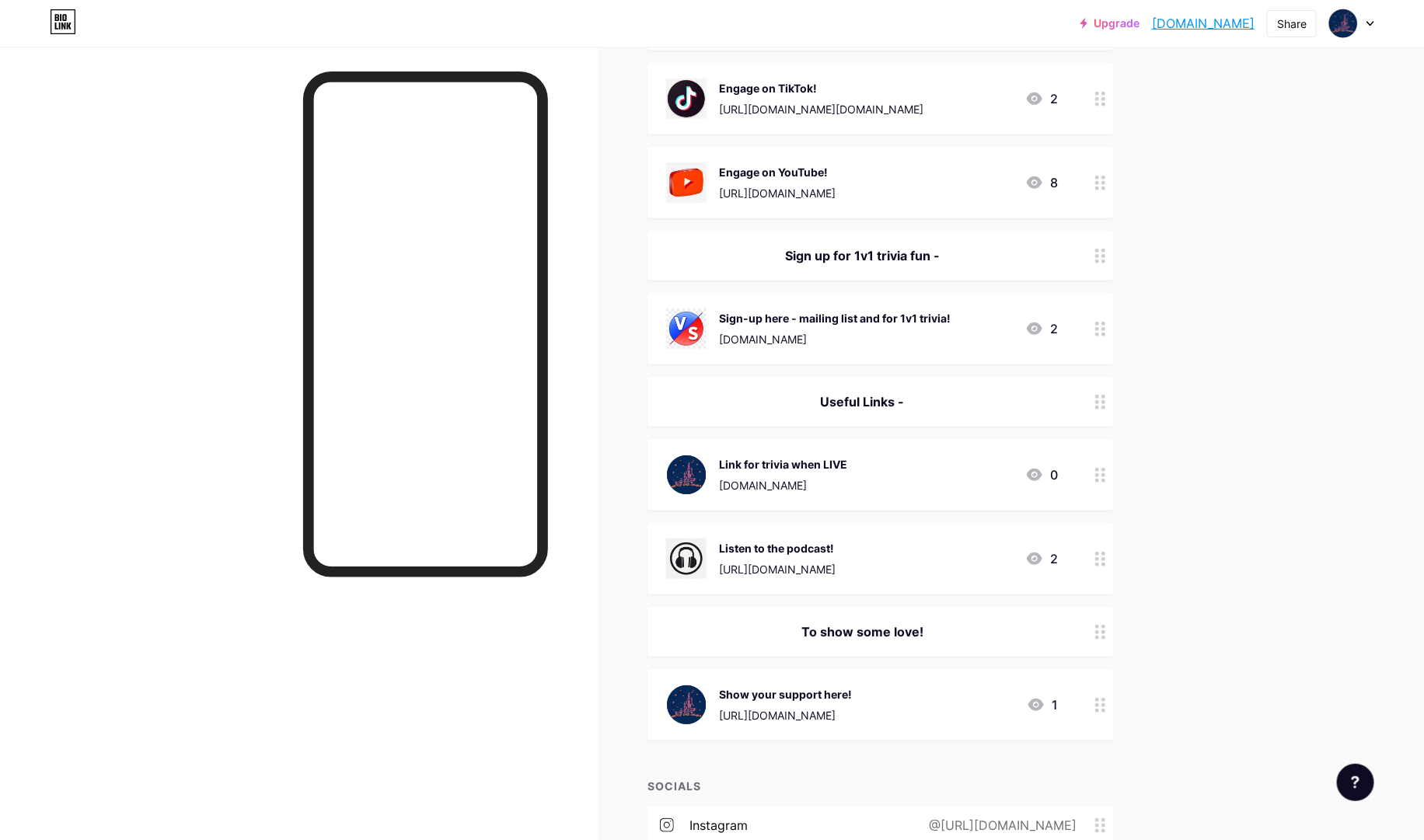 scroll, scrollTop: 293, scrollLeft: 0, axis: vertical 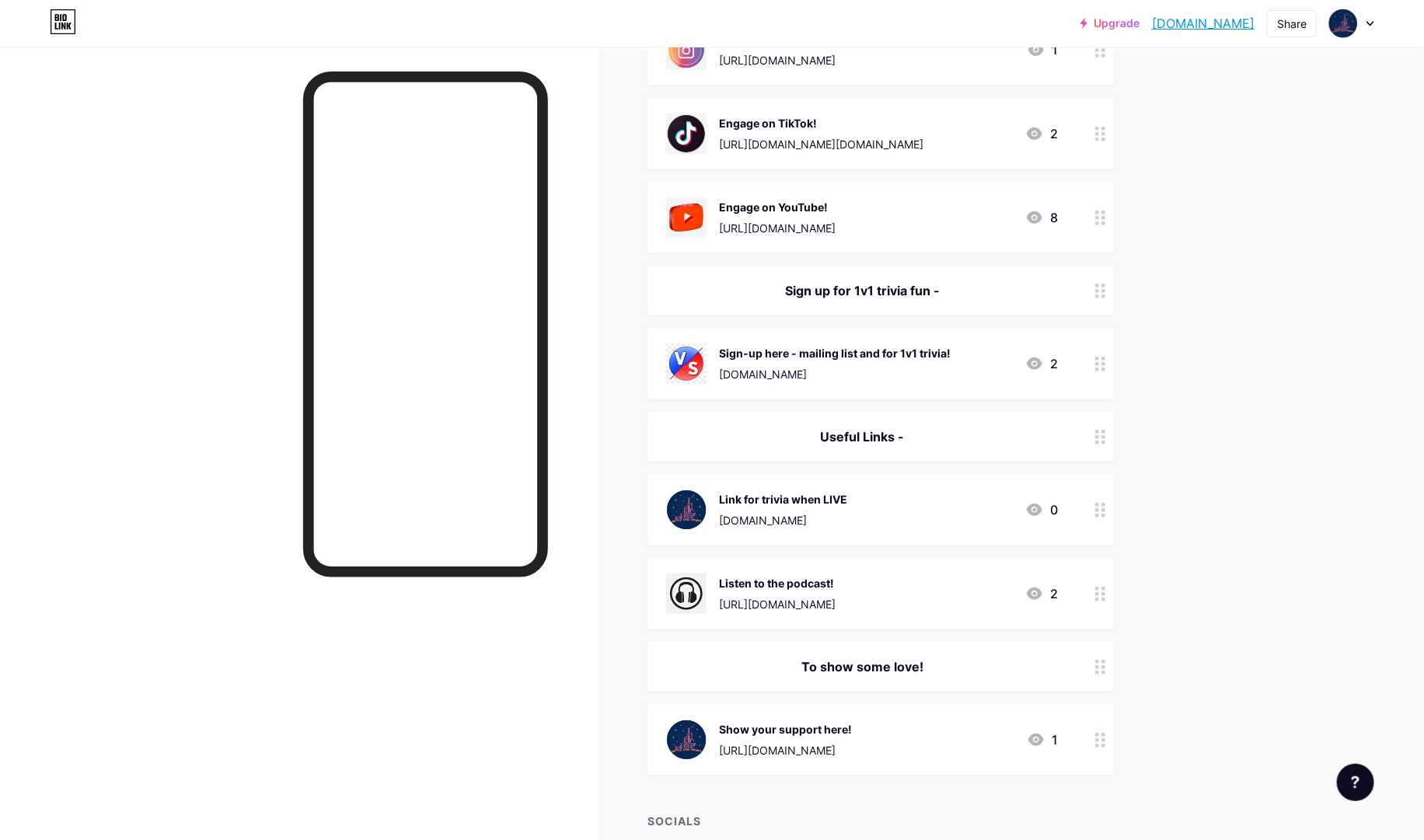 click 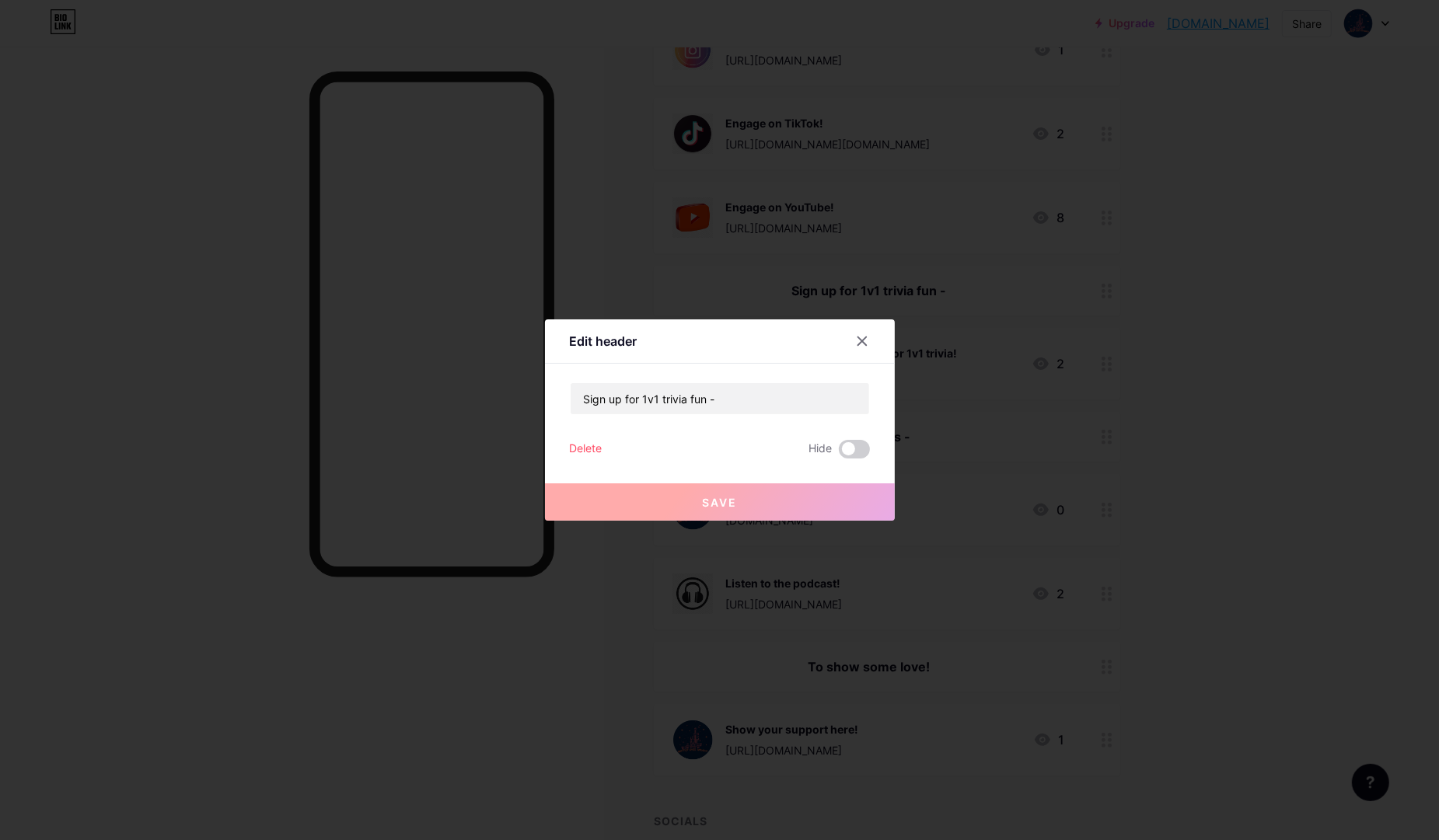 click on "Delete" at bounding box center (586, 449) 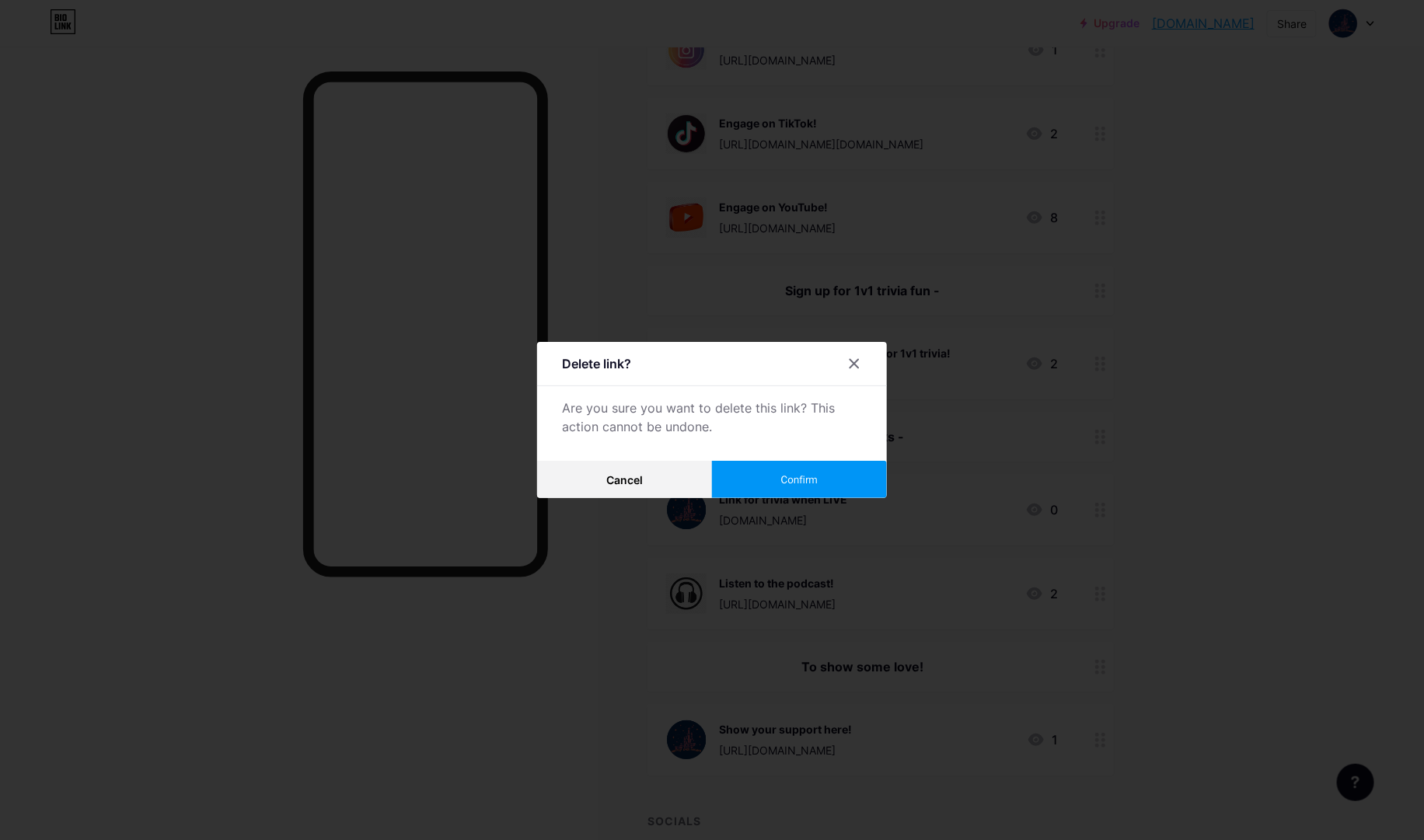 click on "Confirm" at bounding box center (799, 479) 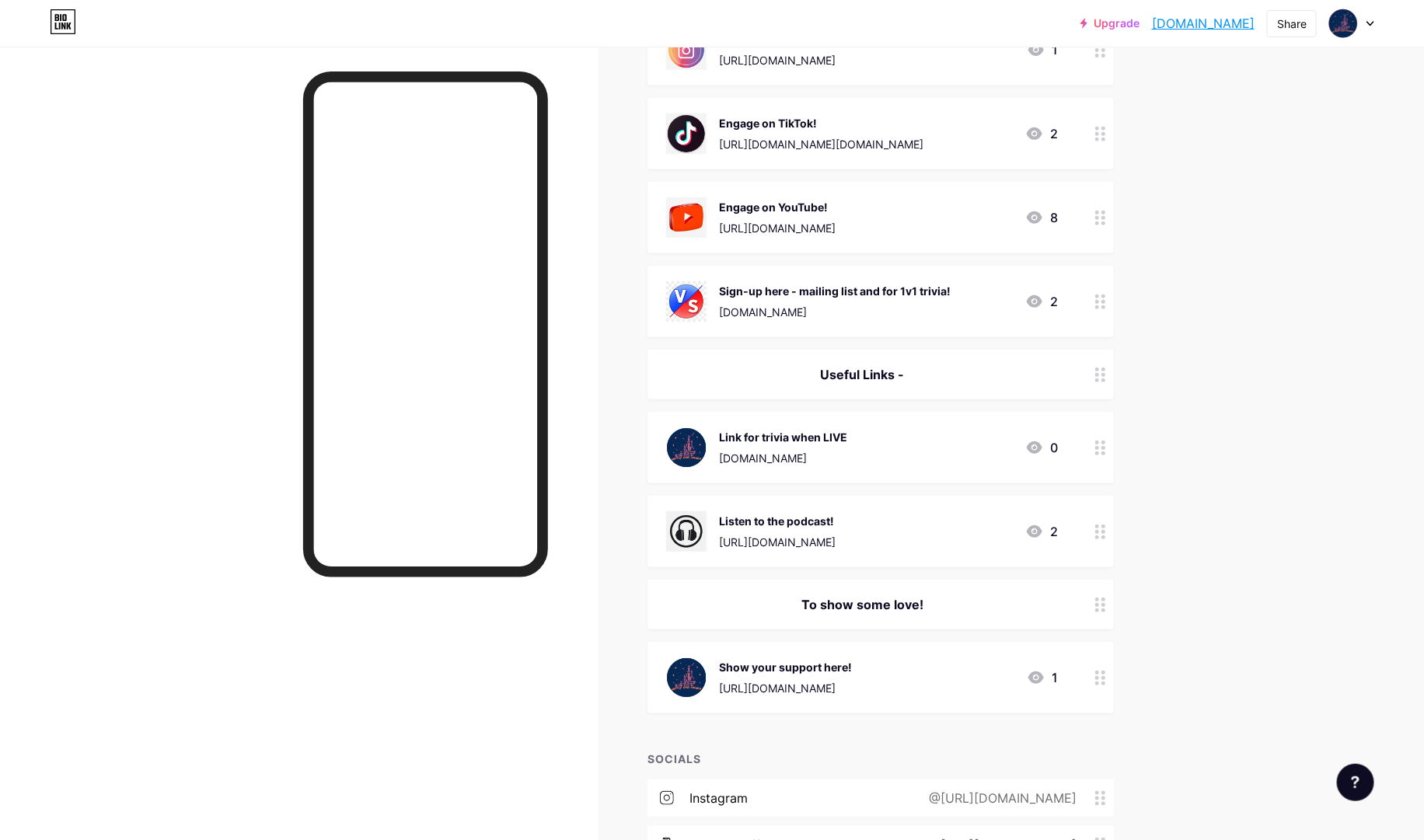 click 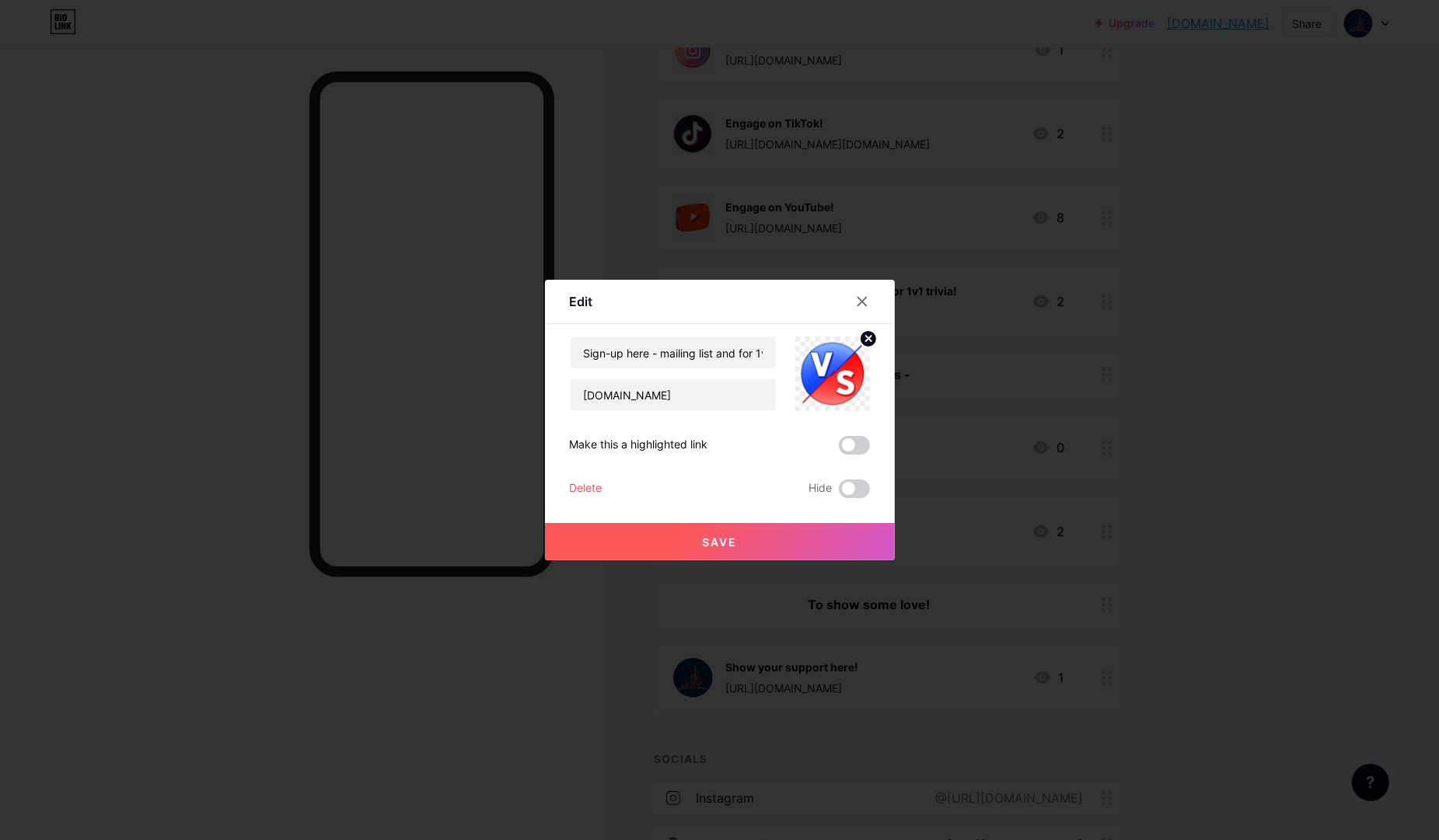 click on "Delete" at bounding box center (586, 489) 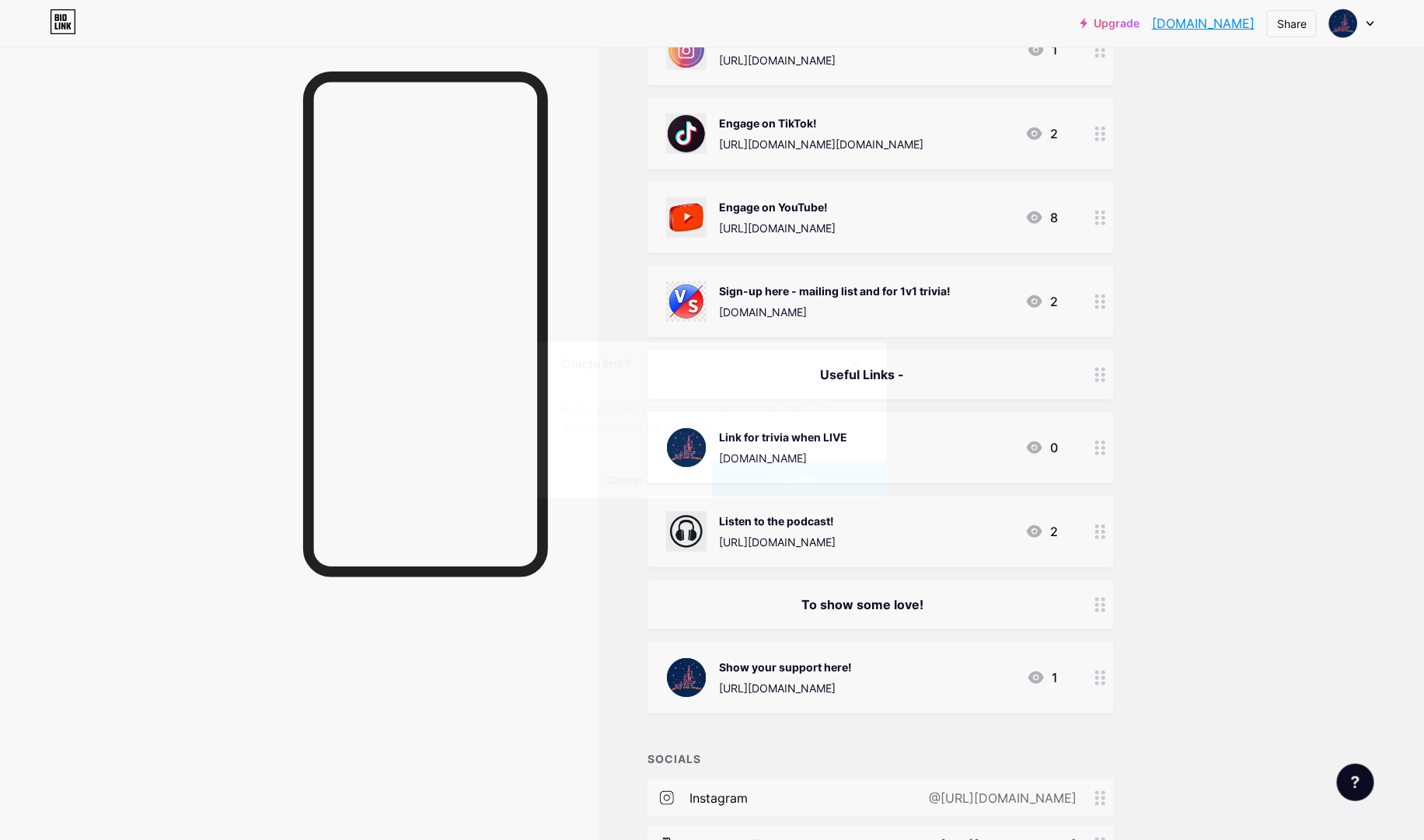 click on "Confirm" at bounding box center (799, 479) 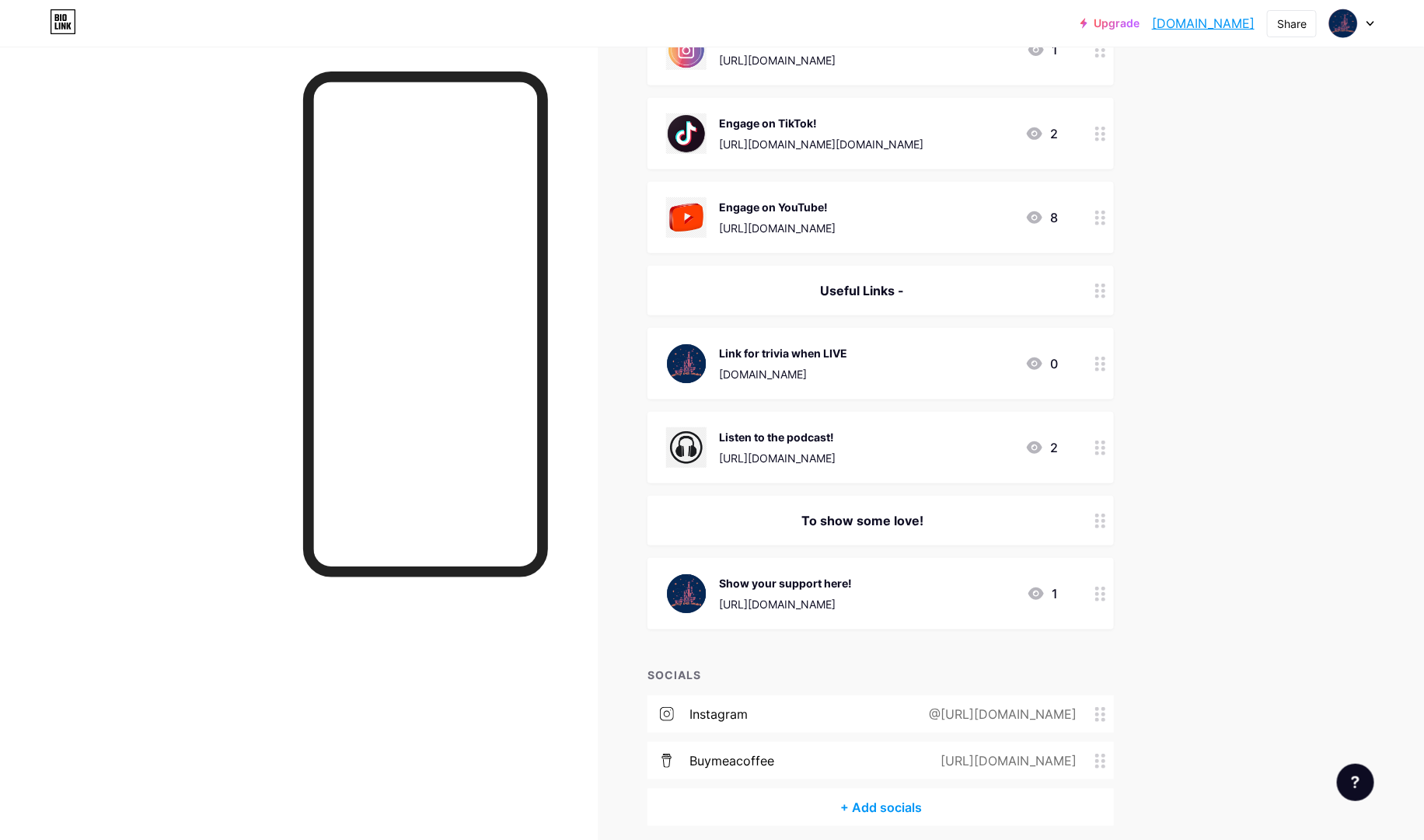 click 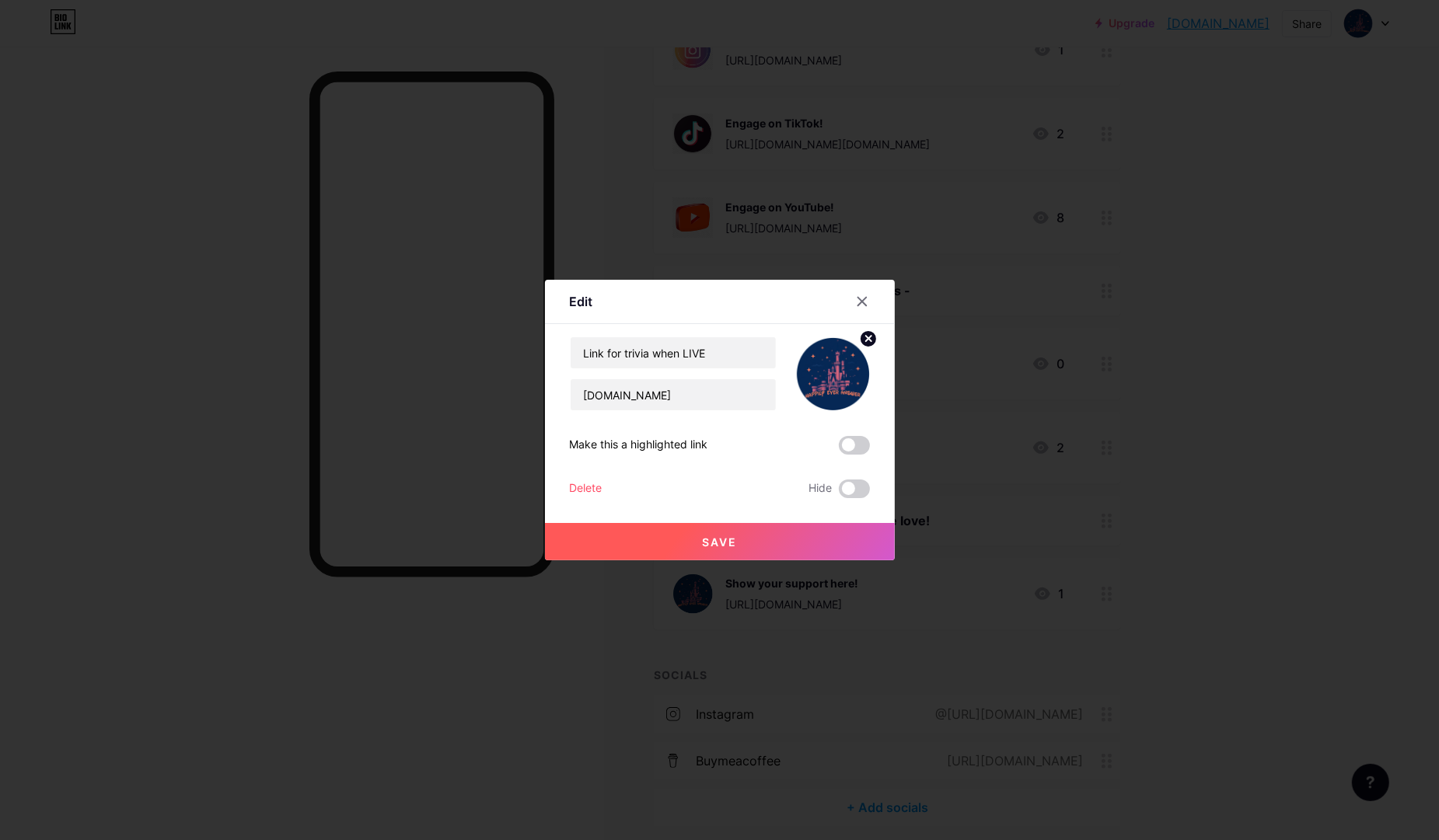 click on "Delete" at bounding box center (586, 489) 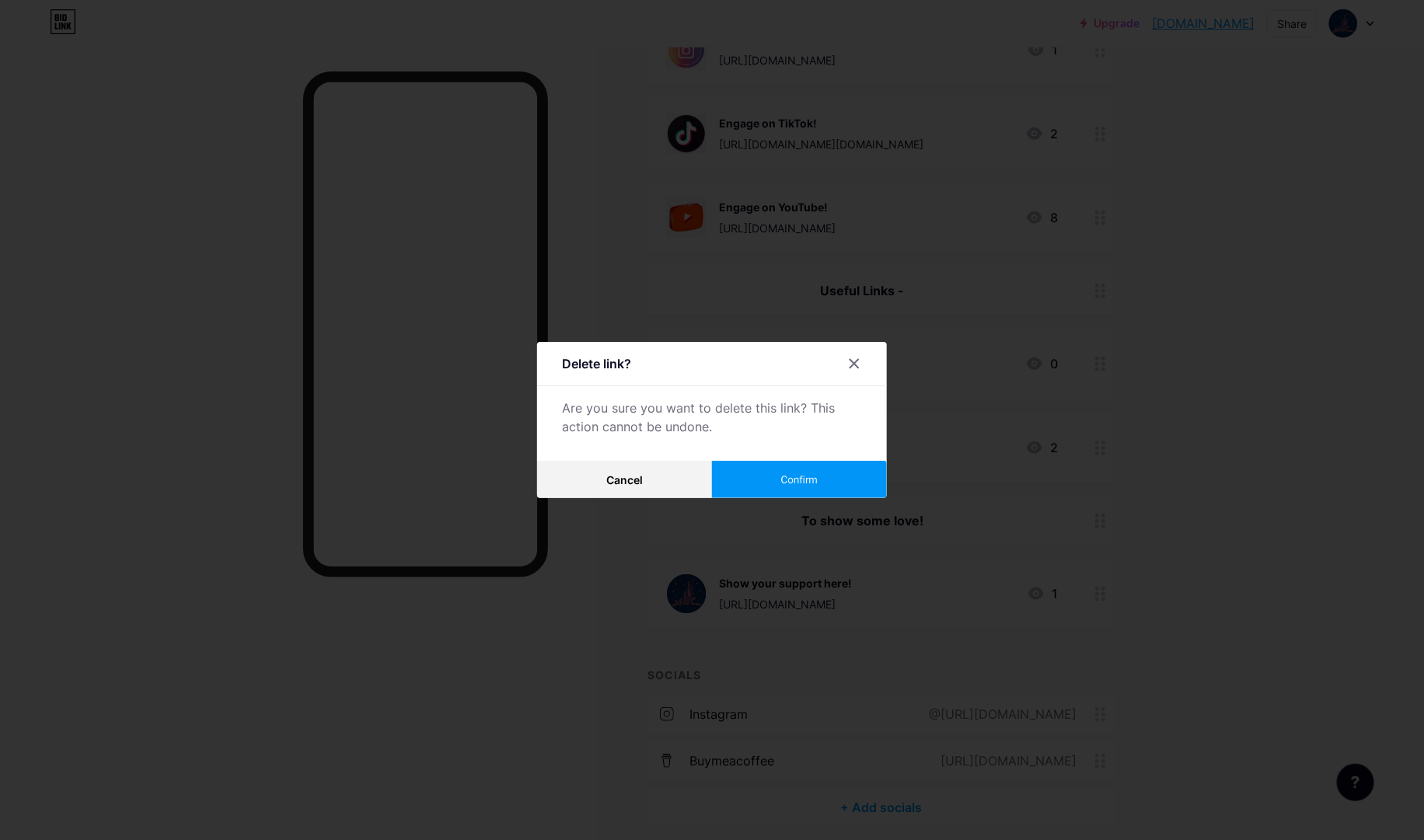 click on "Confirm" at bounding box center [799, 479] 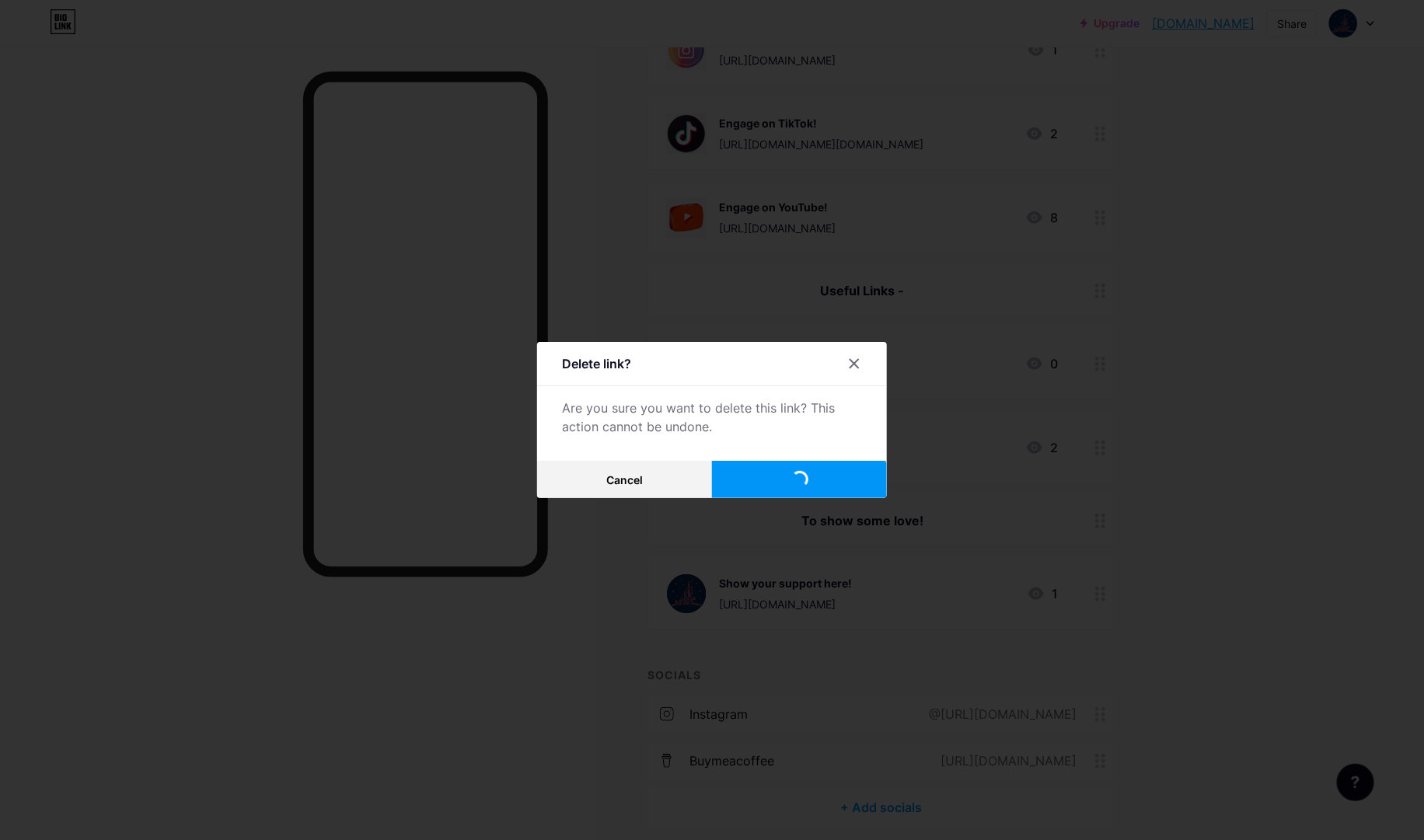 scroll, scrollTop: 270, scrollLeft: 0, axis: vertical 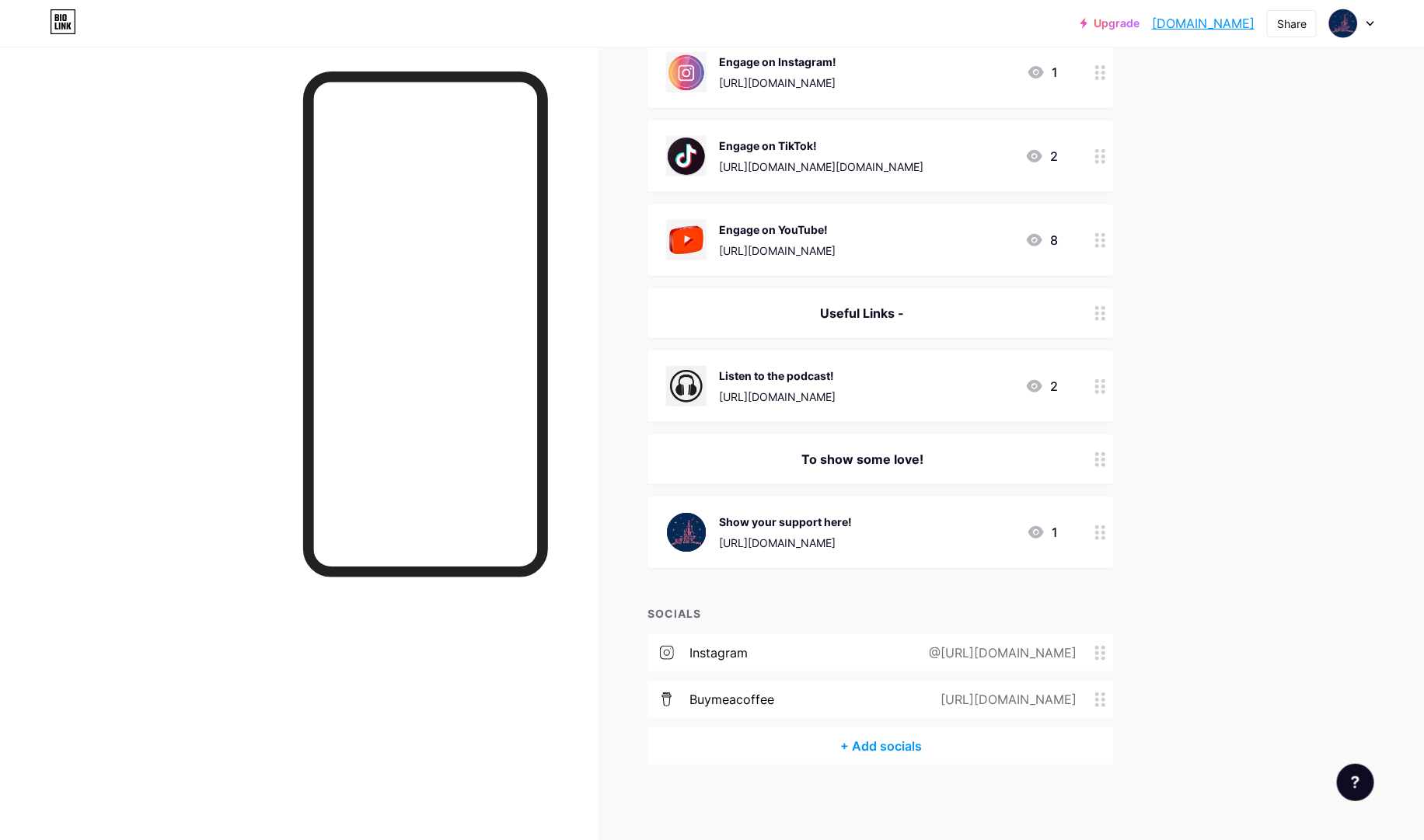 click at bounding box center [1101, 386] 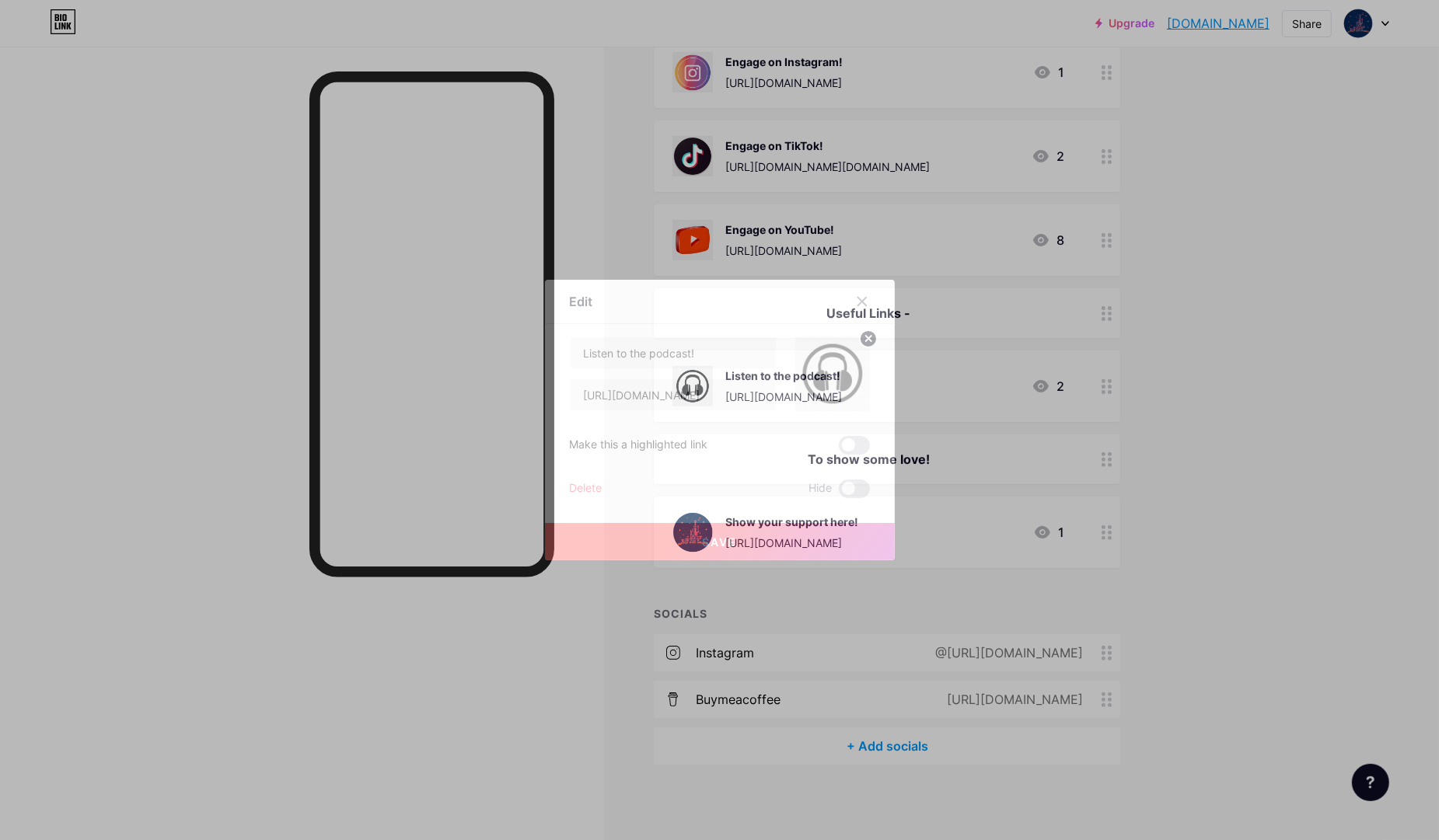 click on "Delete" at bounding box center [586, 489] 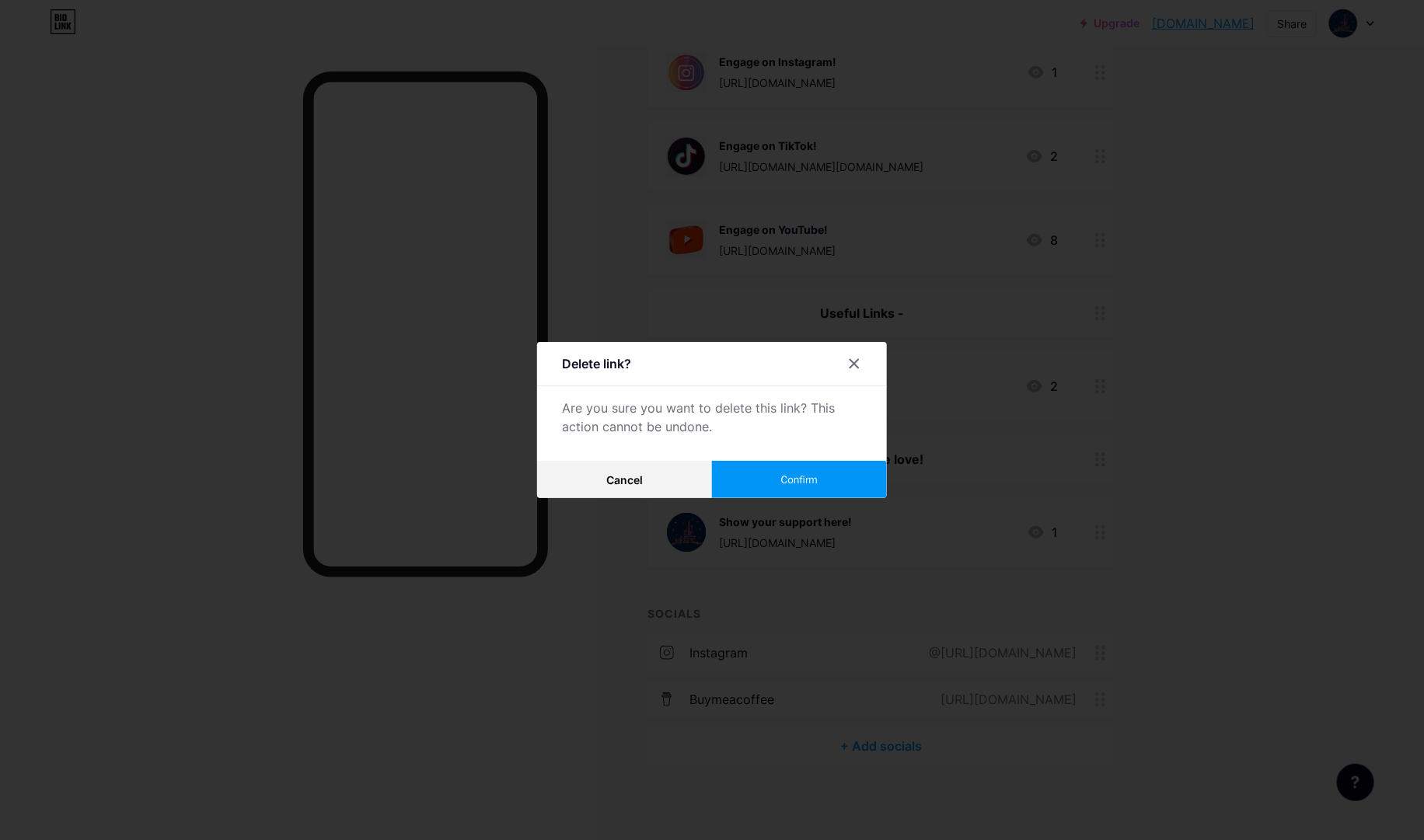 click on "Delete link?       Are you sure you want to delete this link? This action cannot be undone.
Cancel
Confirm" at bounding box center (712, 420) 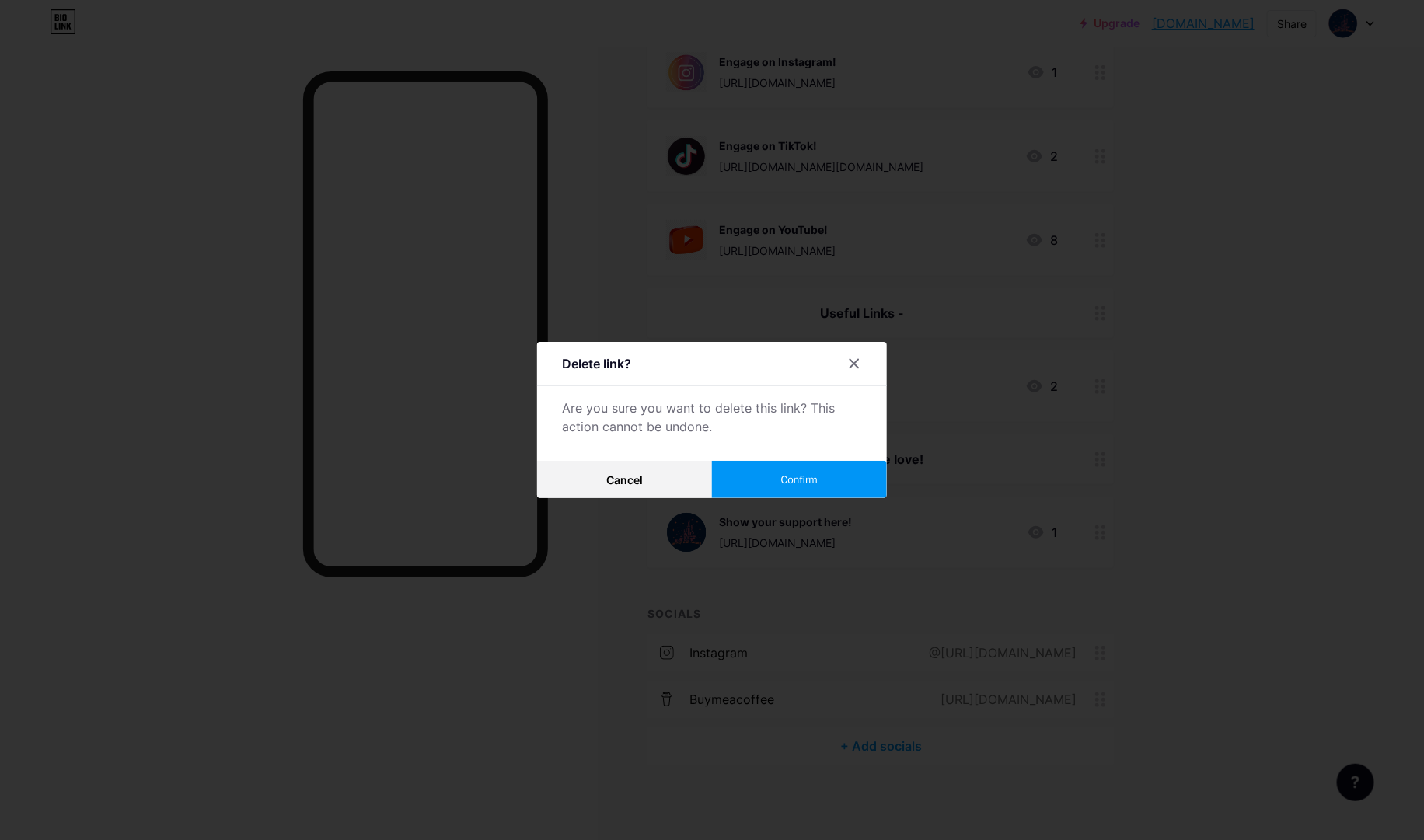 click on "Confirm" at bounding box center [799, 479] 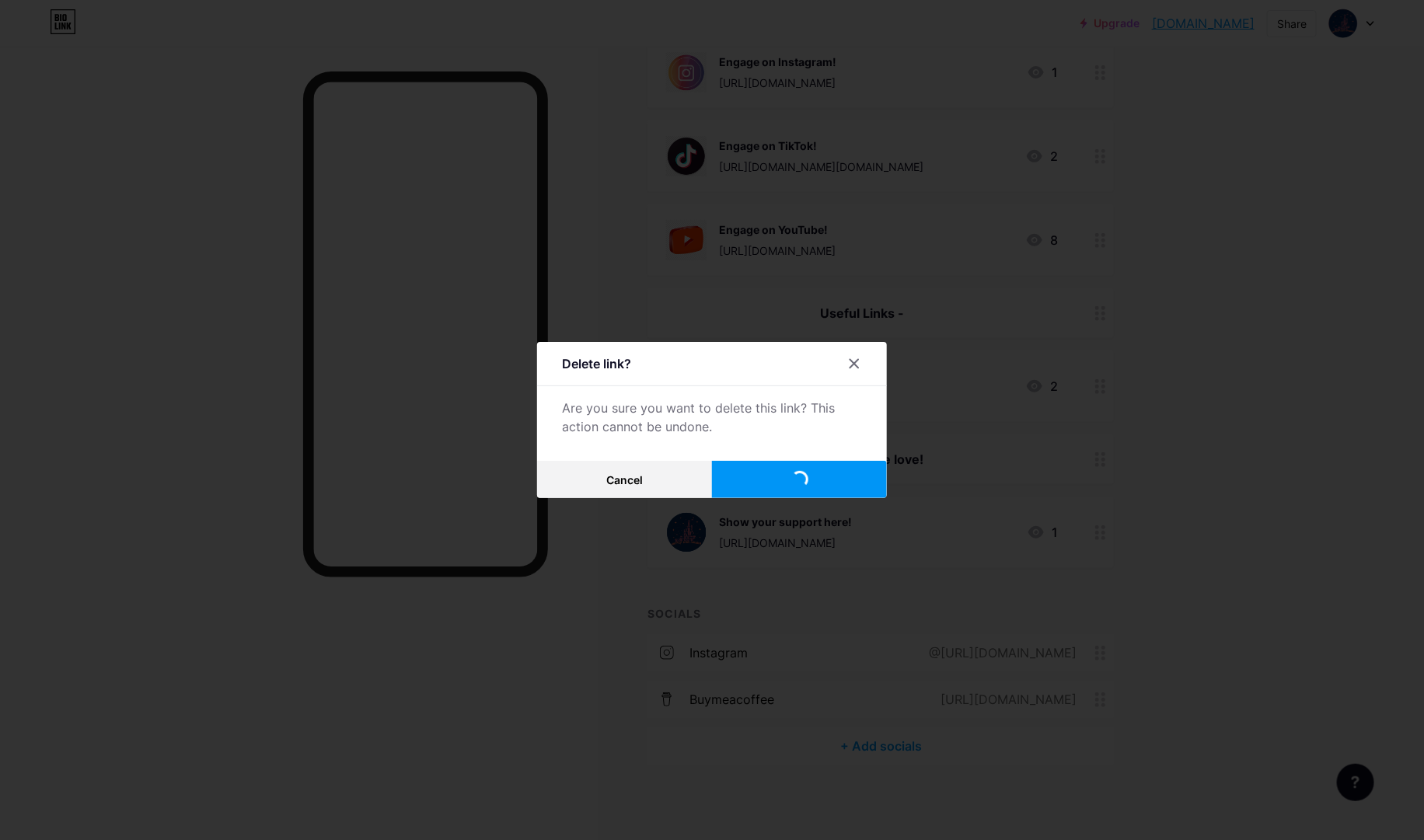 scroll, scrollTop: 187, scrollLeft: 0, axis: vertical 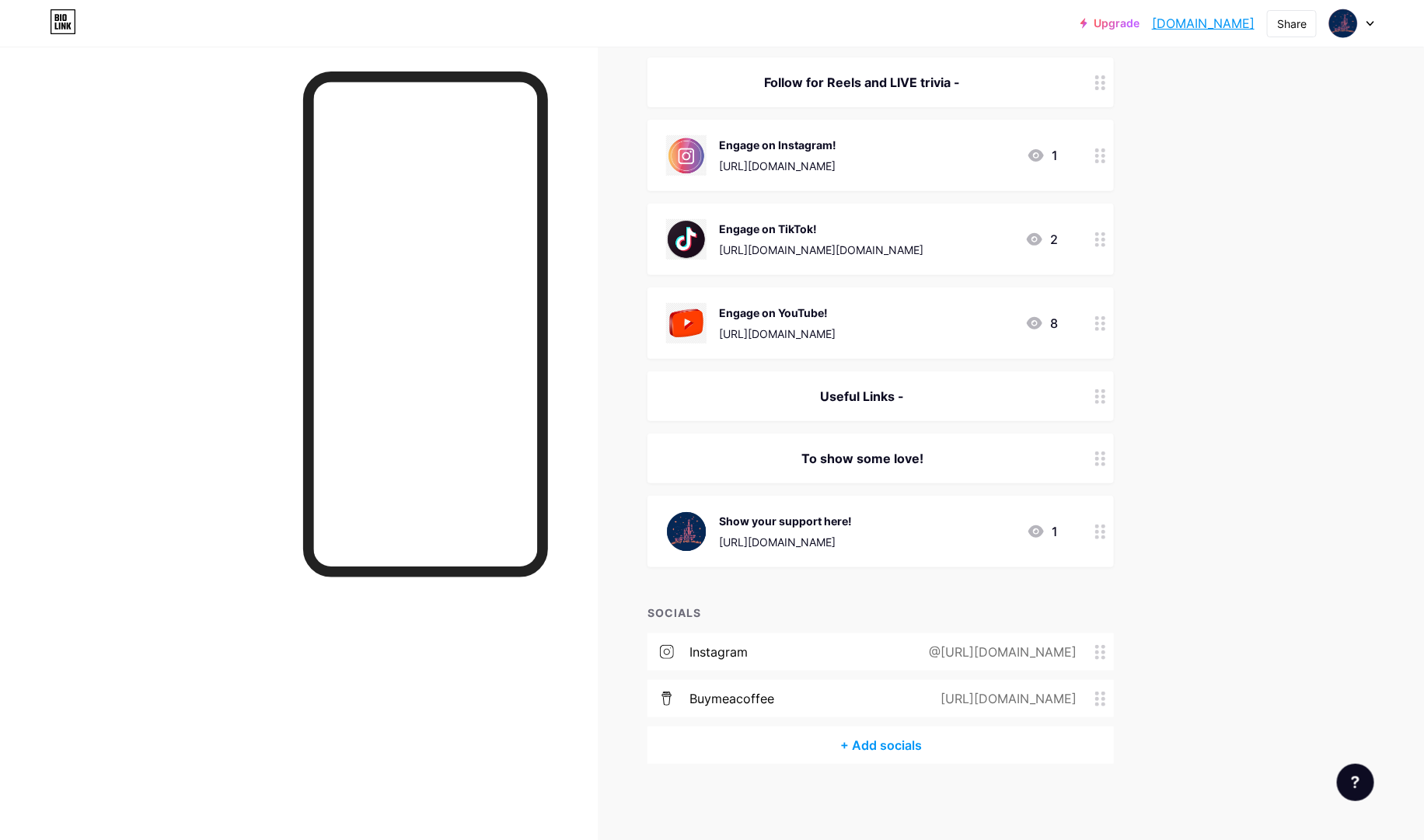 click 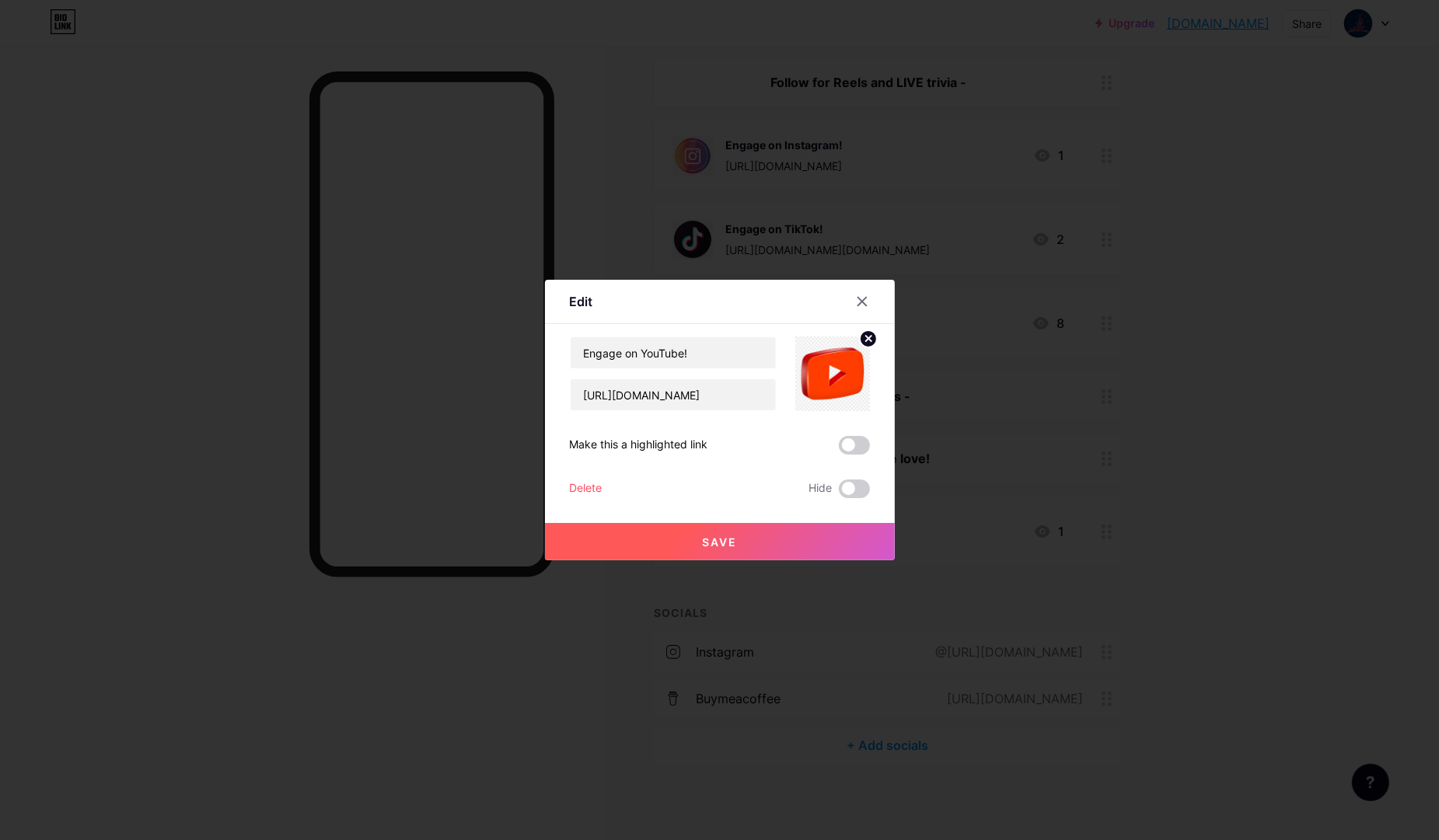 click on "Delete" at bounding box center [586, 489] 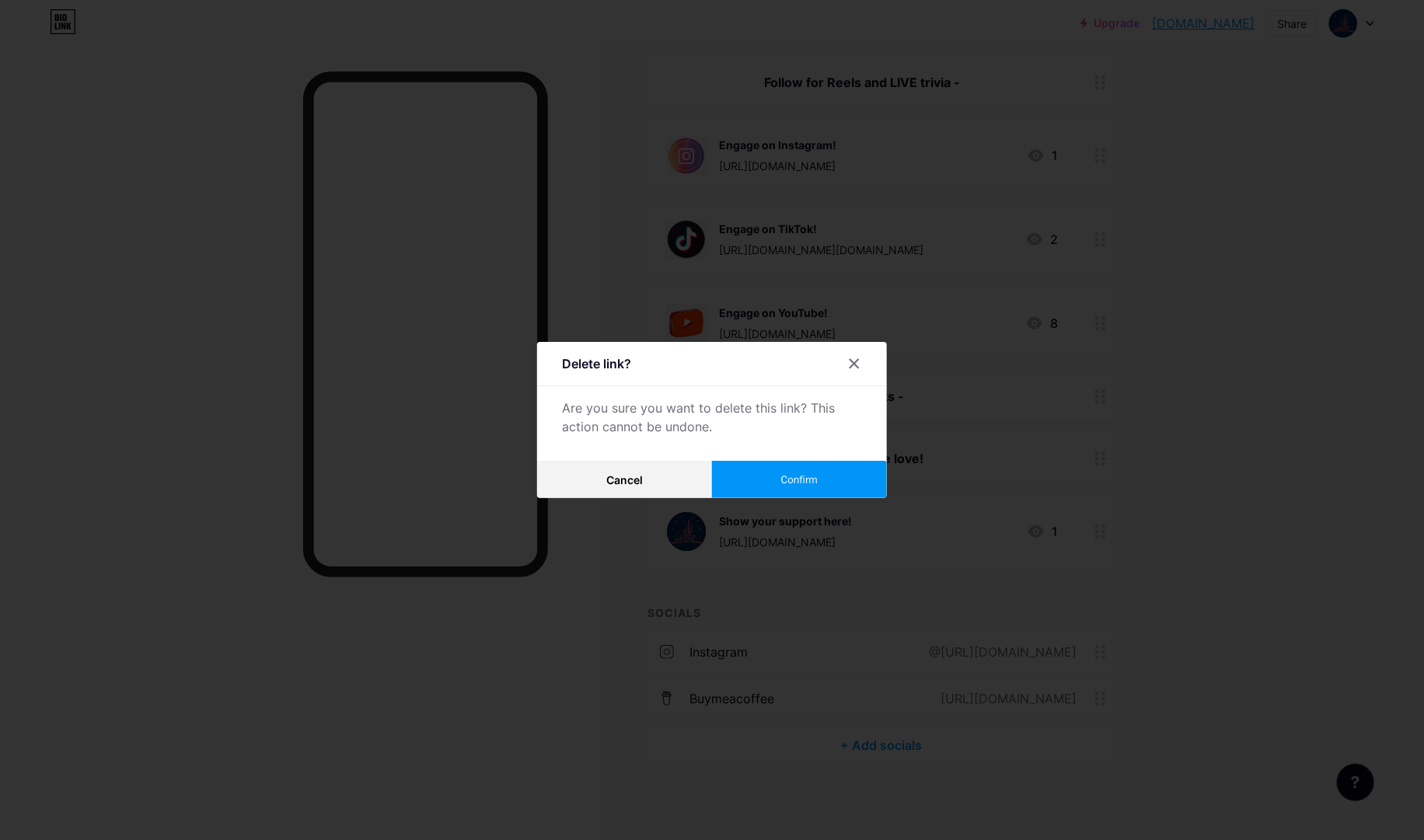 click on "Confirm" at bounding box center (799, 479) 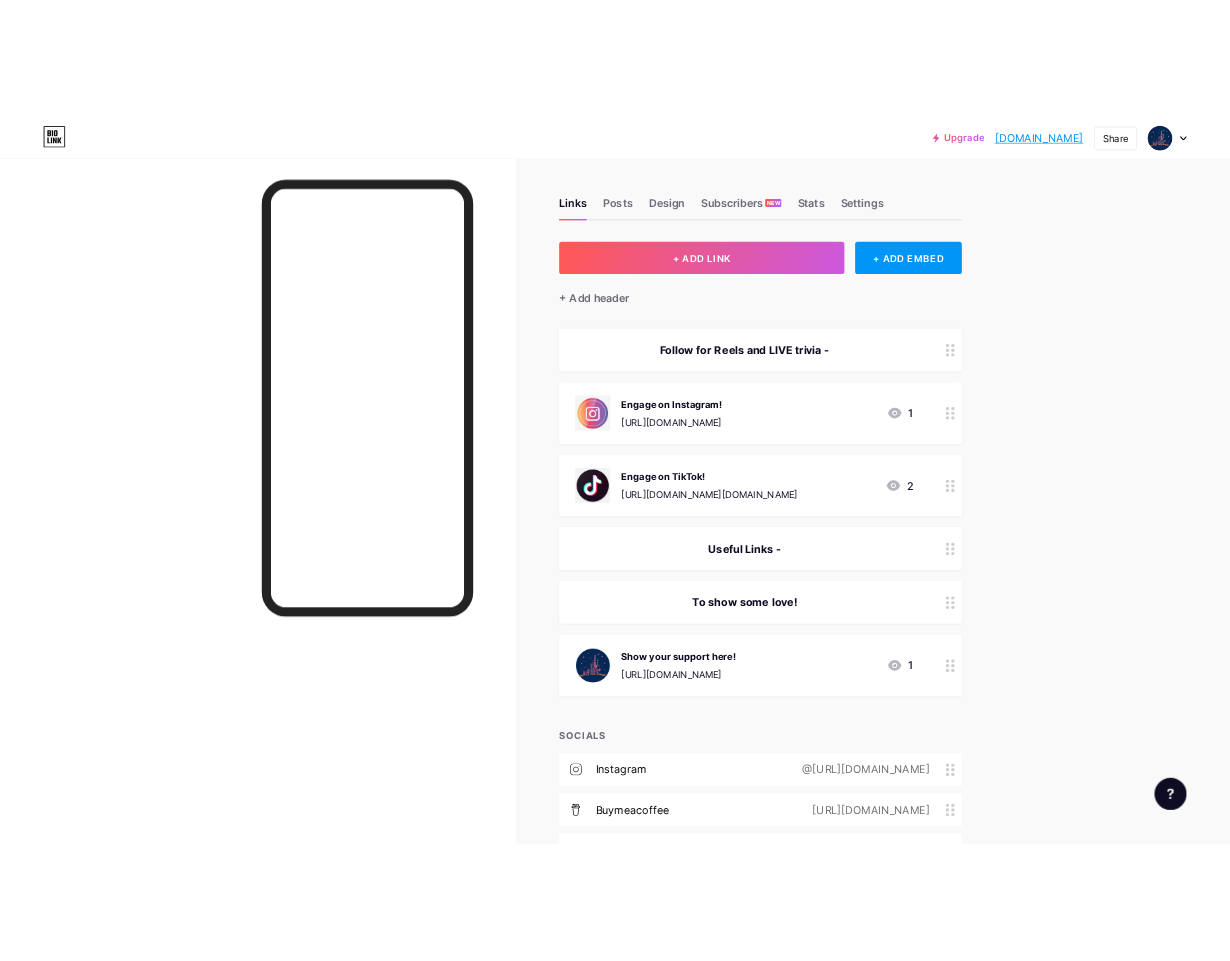 scroll, scrollTop: 0, scrollLeft: 0, axis: both 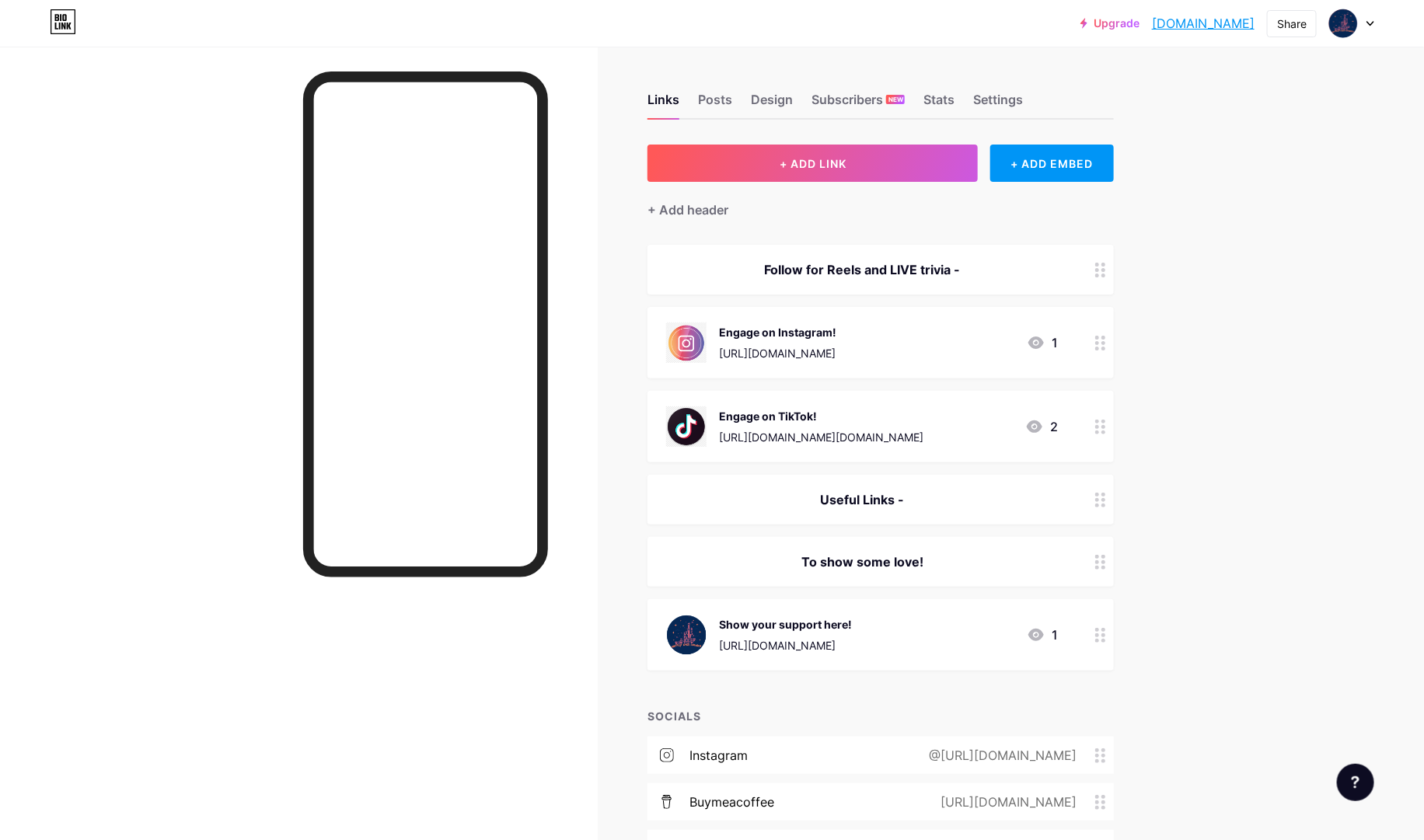 click 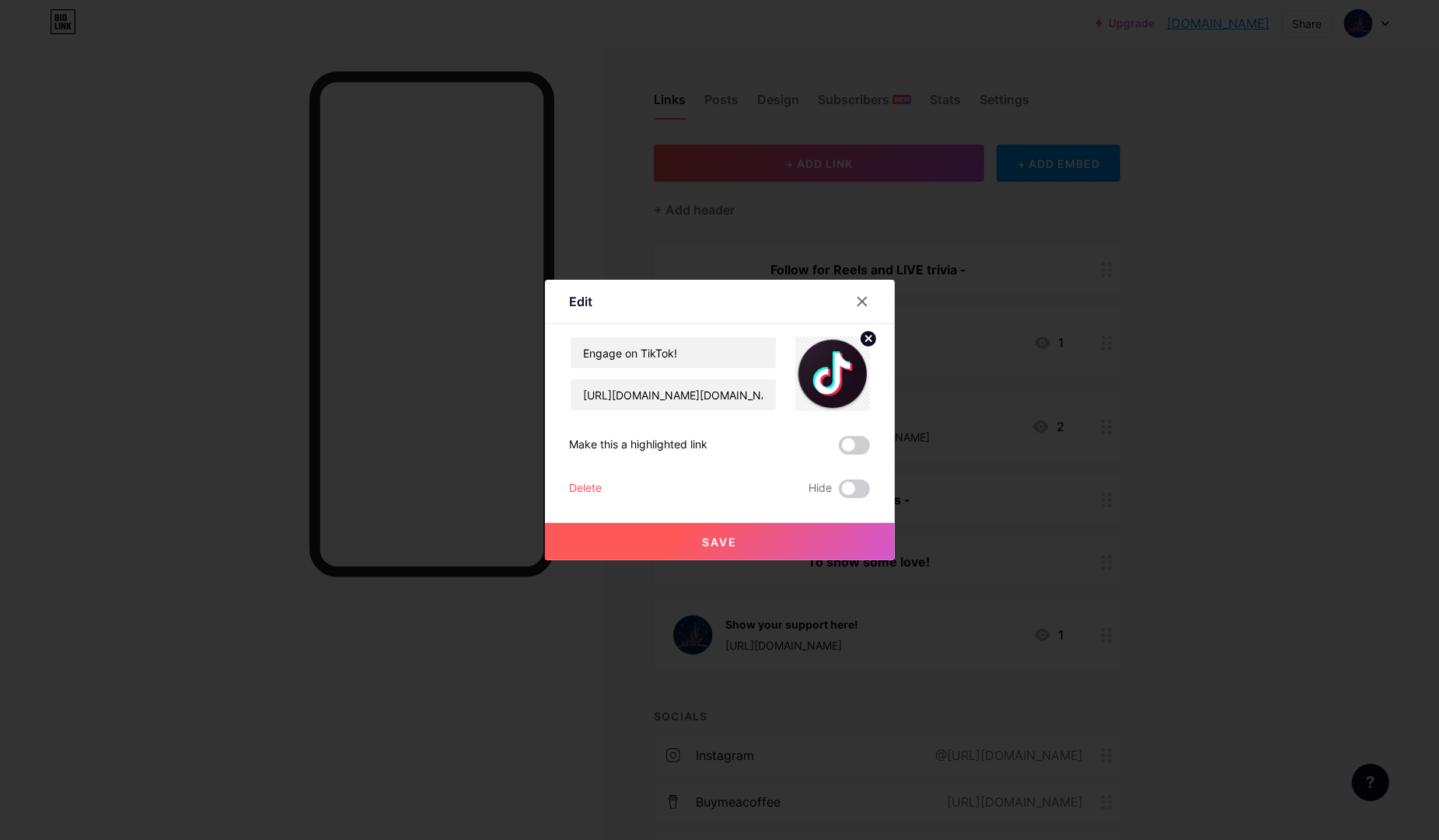 click on "Delete" at bounding box center (586, 489) 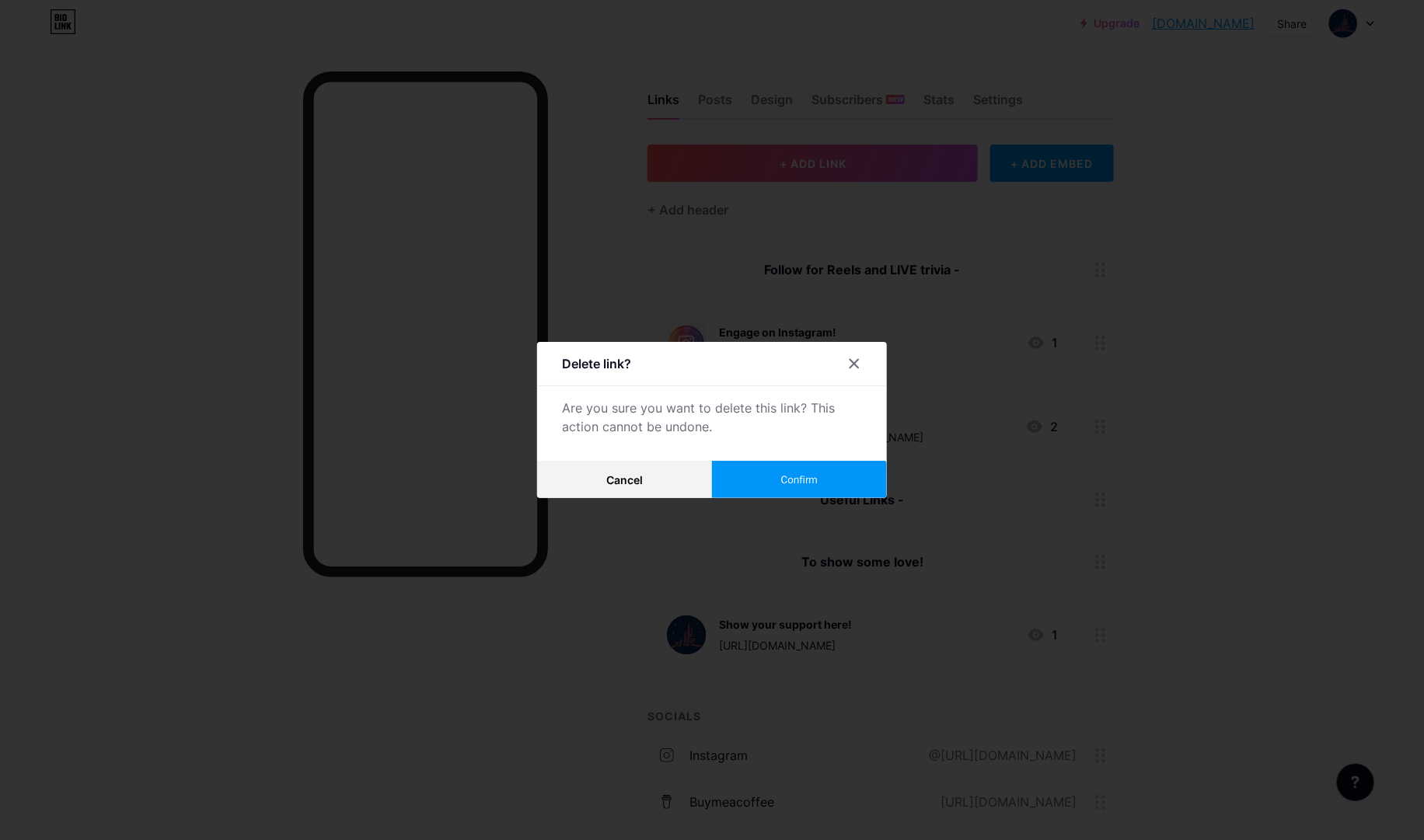 click on "Confirm" at bounding box center [799, 479] 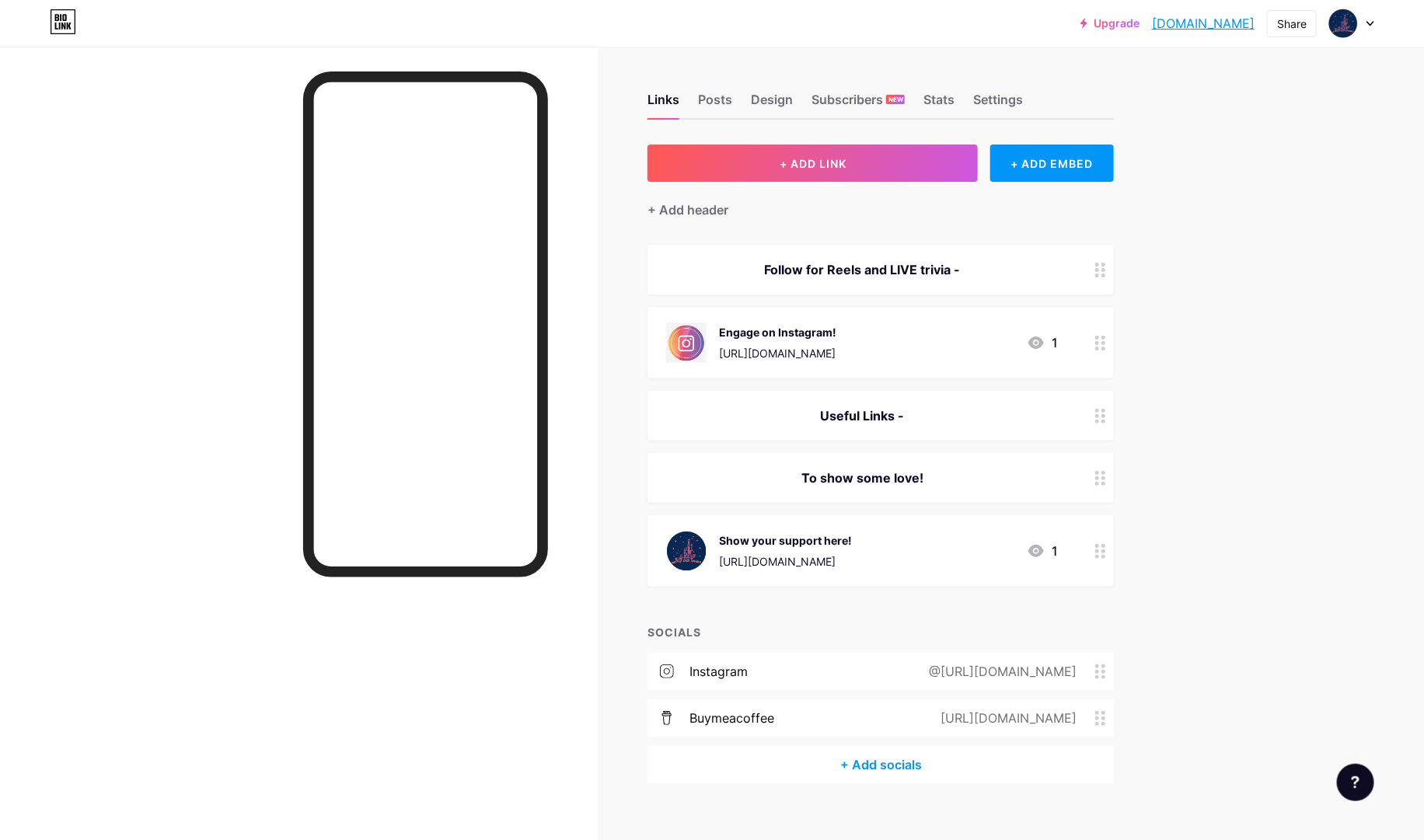 click on "Follow for Reels and LIVE trivia -" at bounding box center [862, 270] 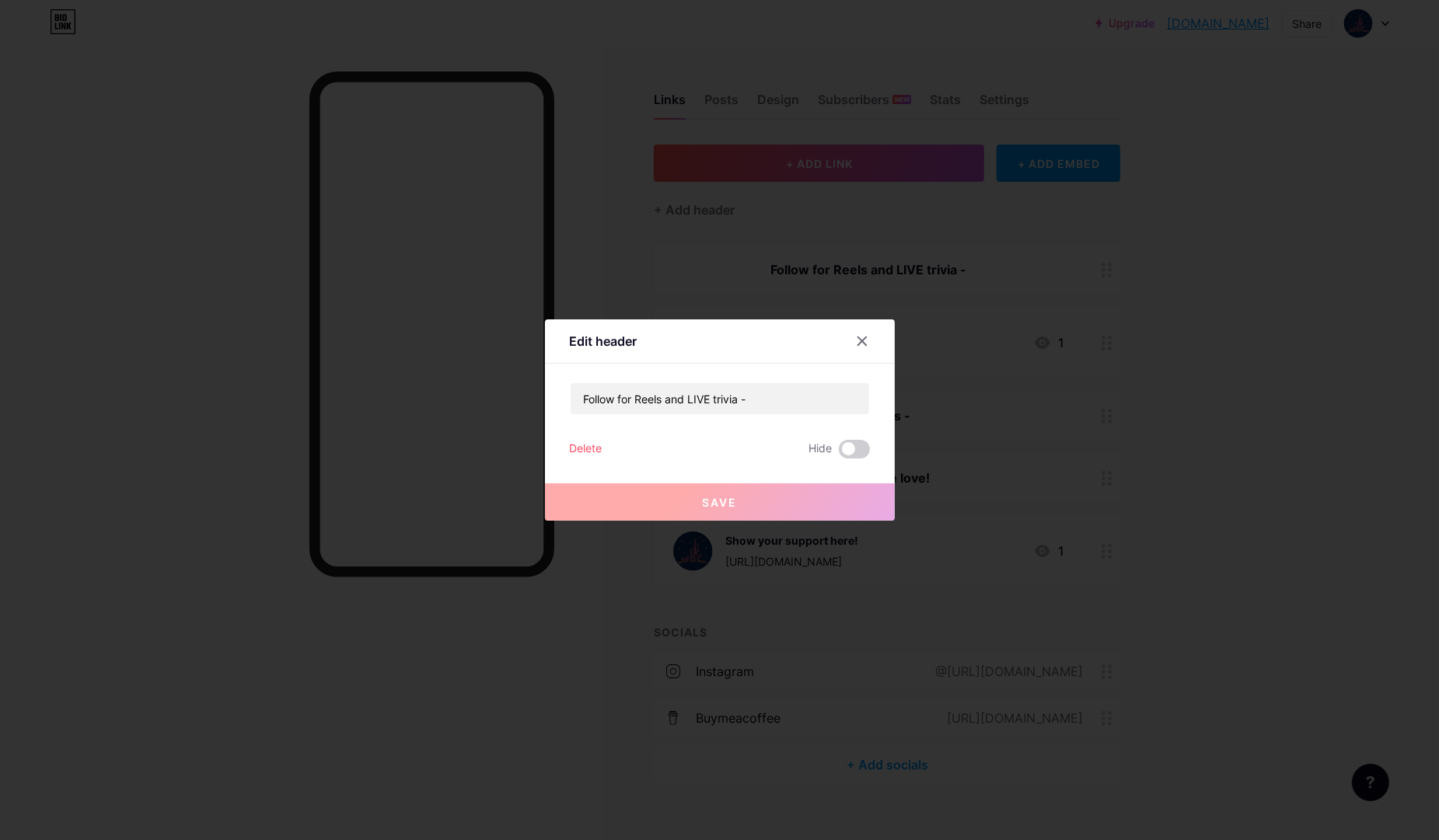 click on "Delete" at bounding box center (586, 449) 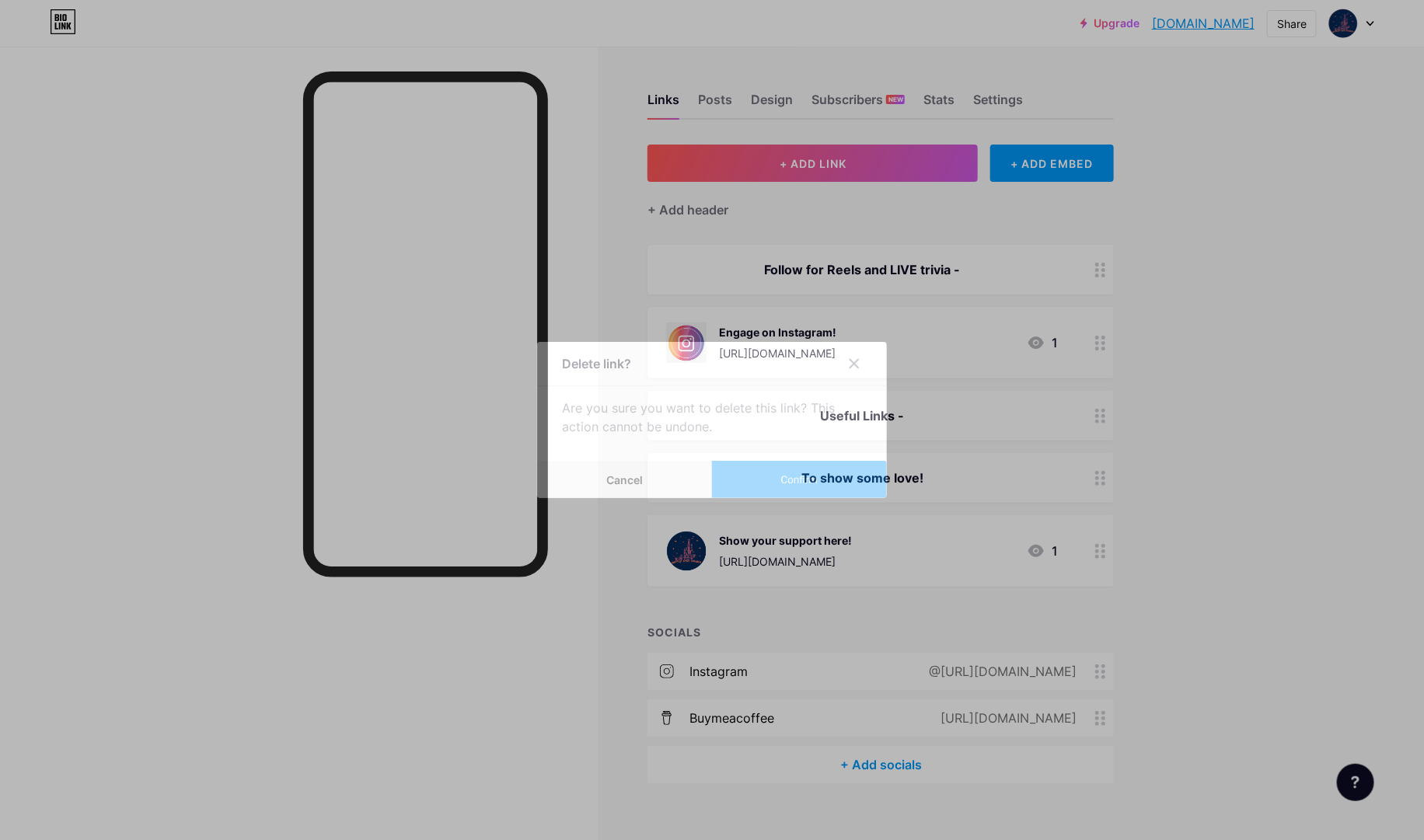 click on "Confirm" at bounding box center [799, 479] 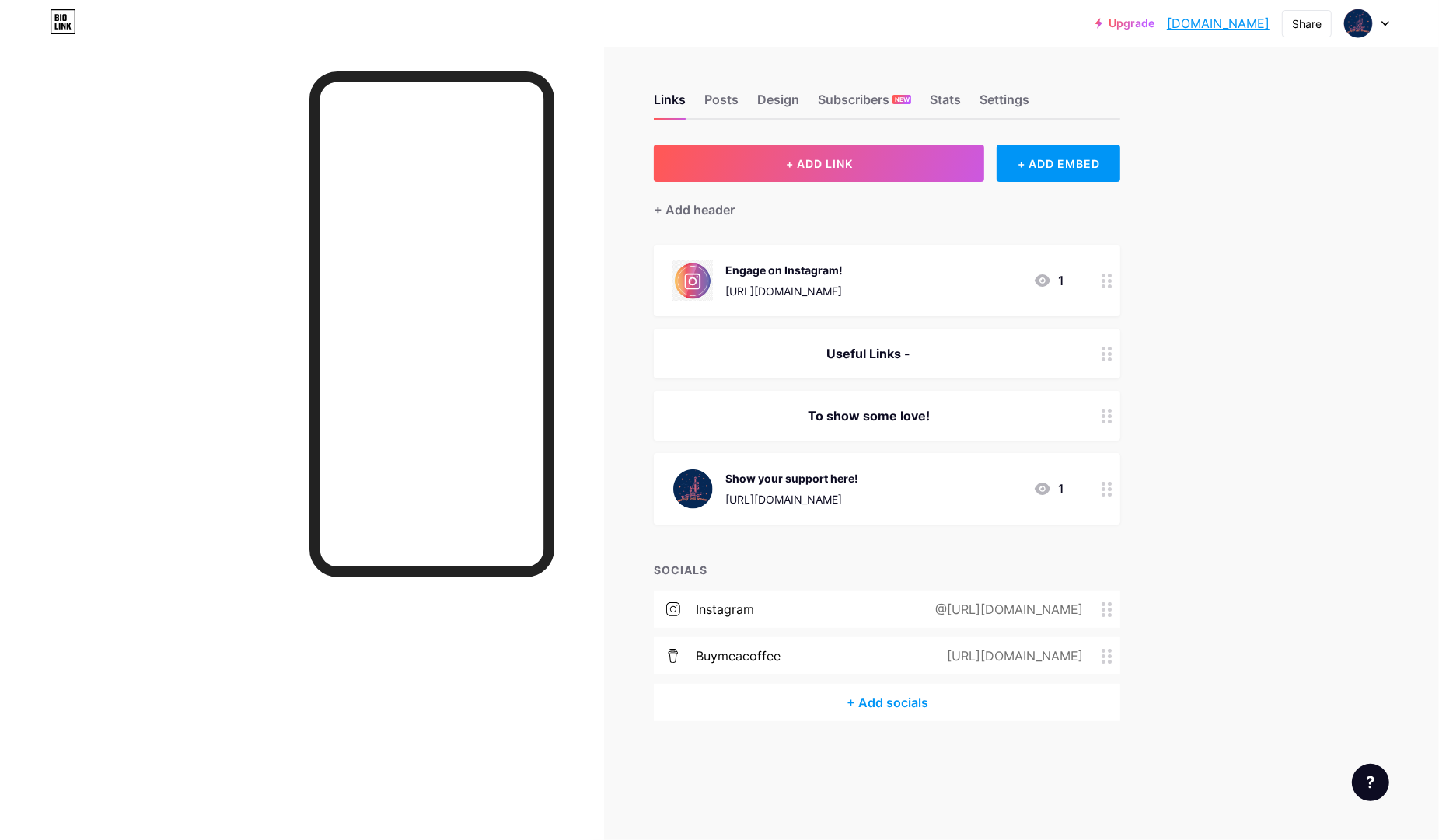 click 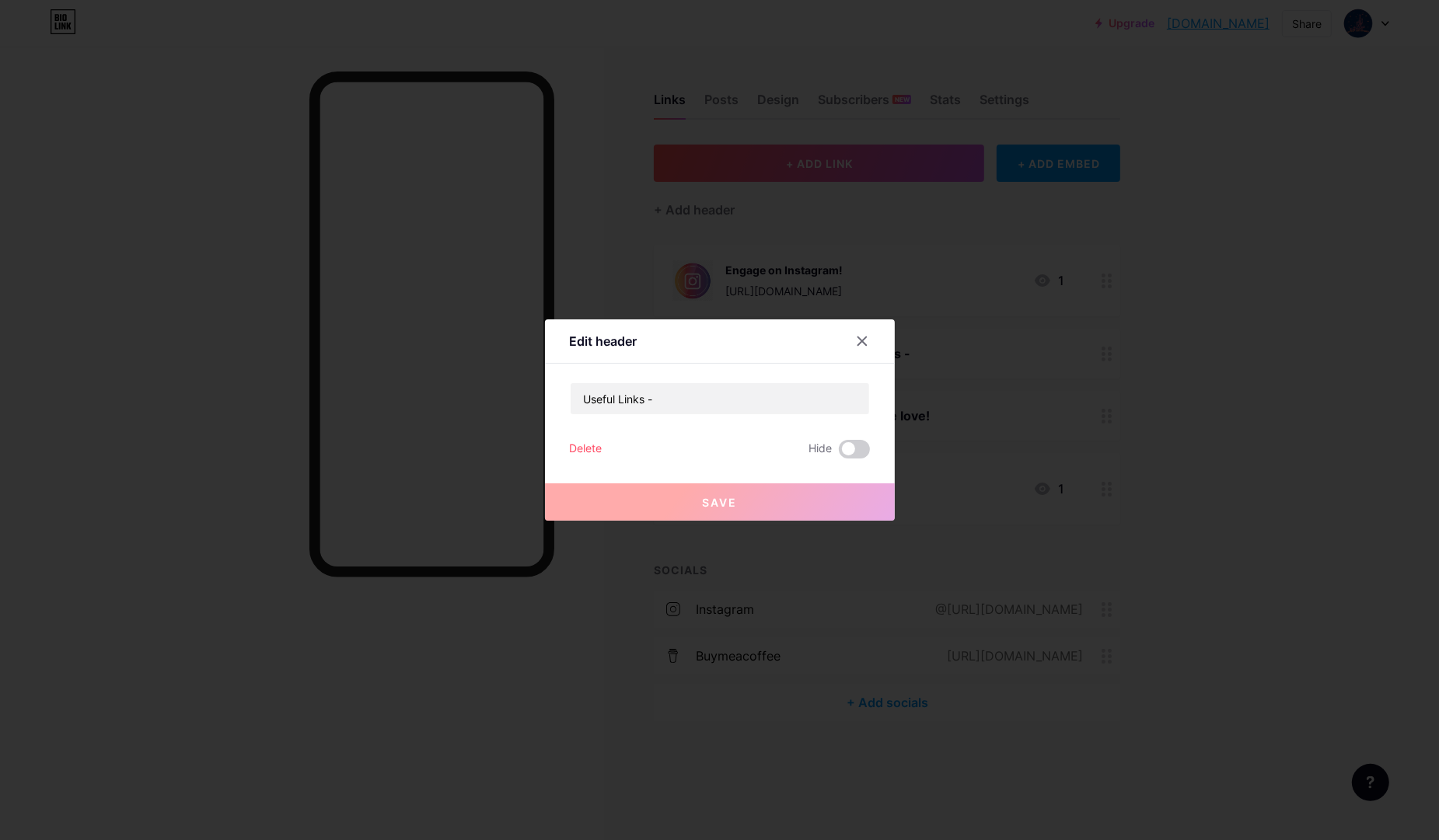 click on "Delete" at bounding box center (586, 449) 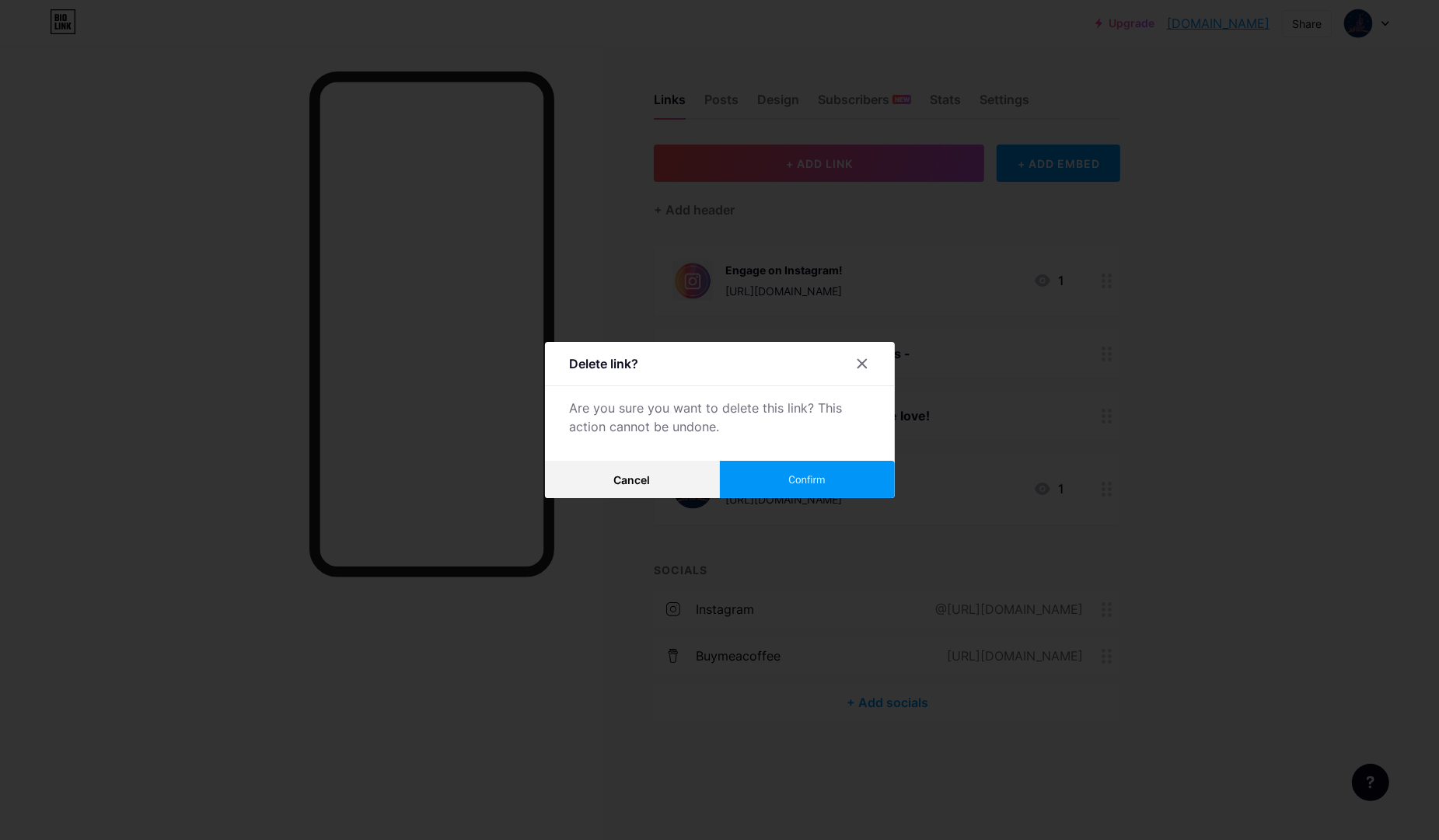 click on "Confirm" at bounding box center (807, 479) 